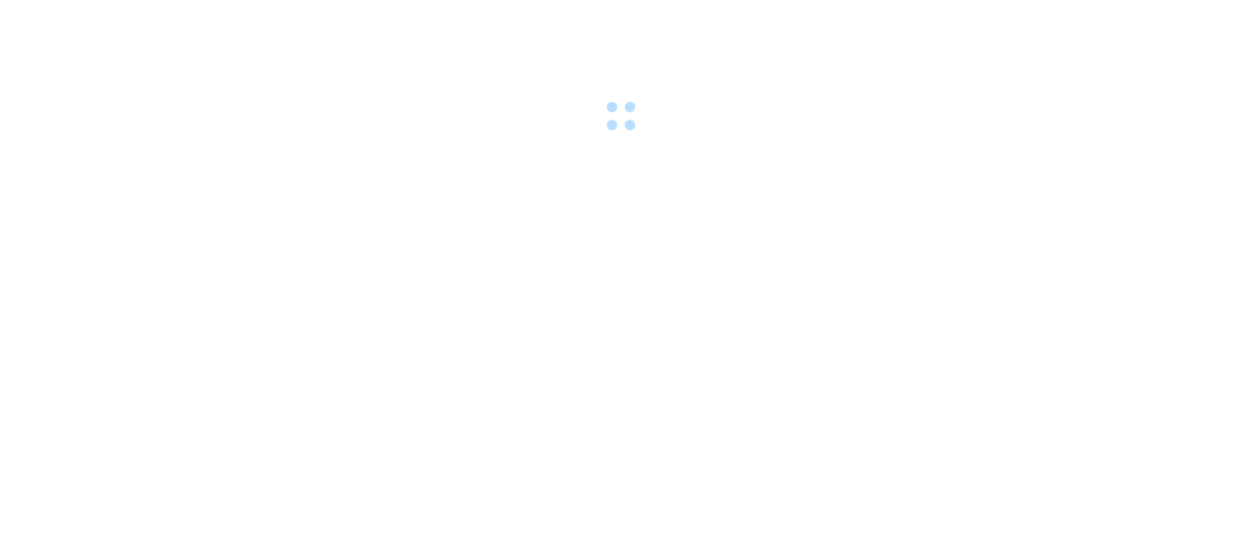 scroll, scrollTop: 0, scrollLeft: 0, axis: both 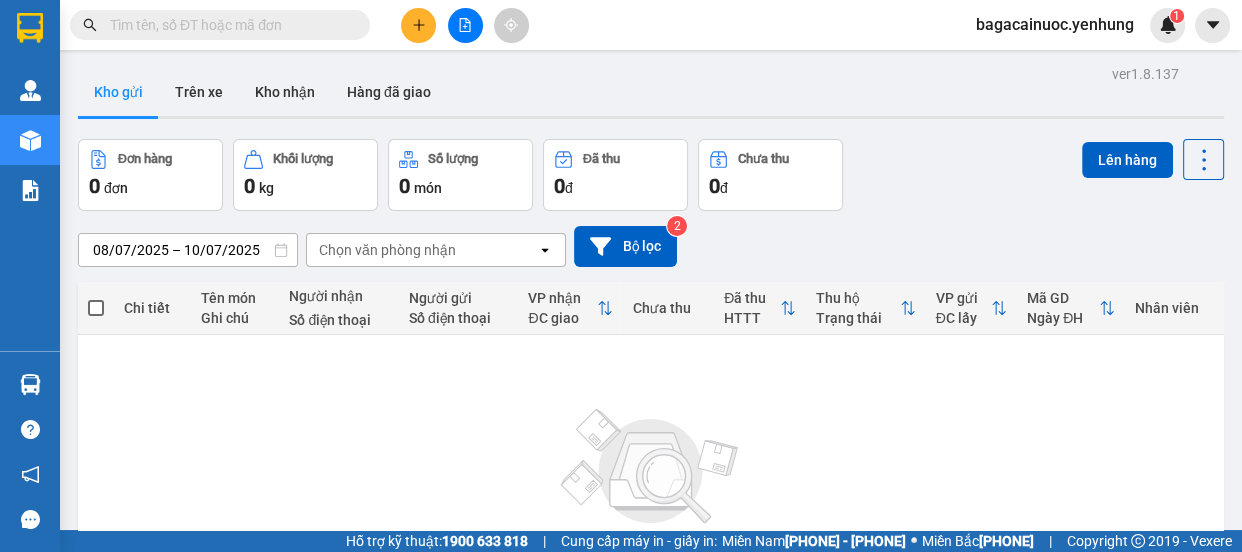 click at bounding box center [418, 25] 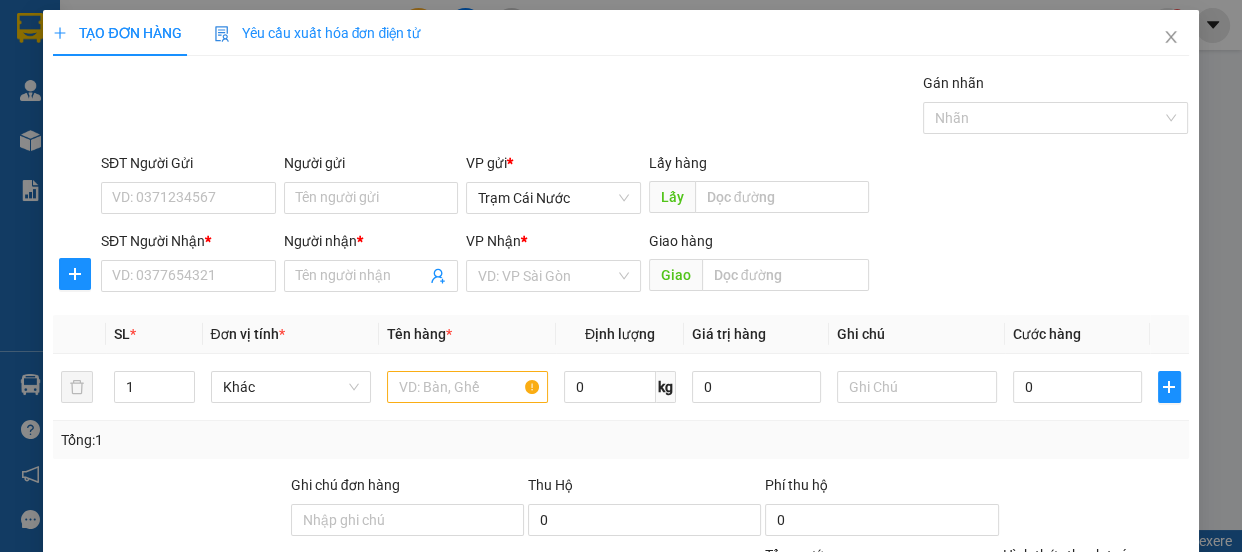 click on "SĐT Người Nhận  *" at bounding box center [188, 276] 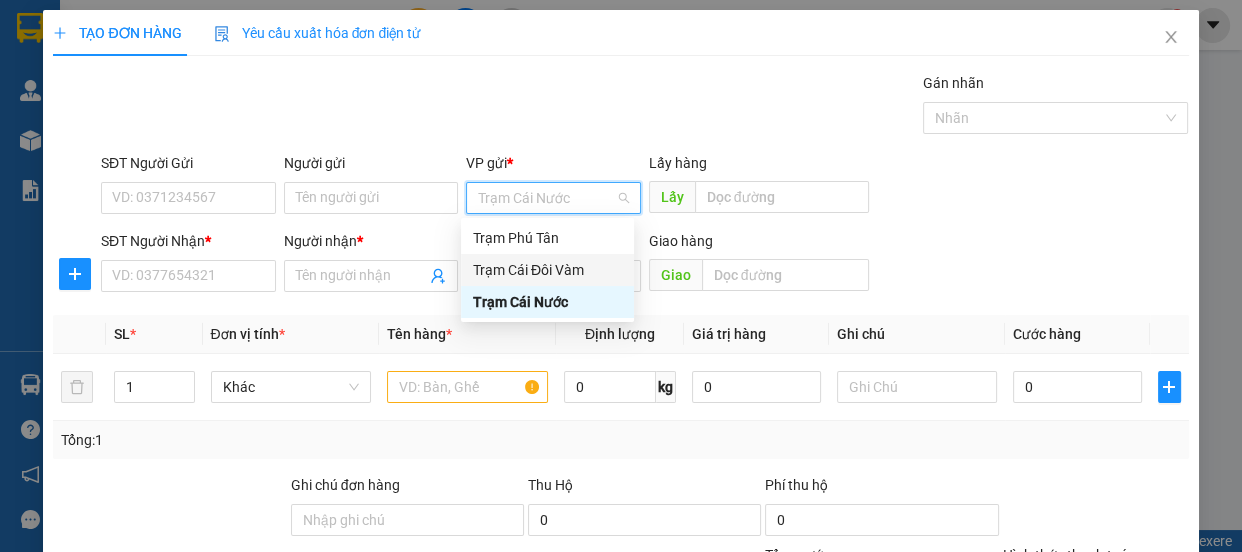 click on "Trạm Cái Đôi Vàm" at bounding box center (547, 270) 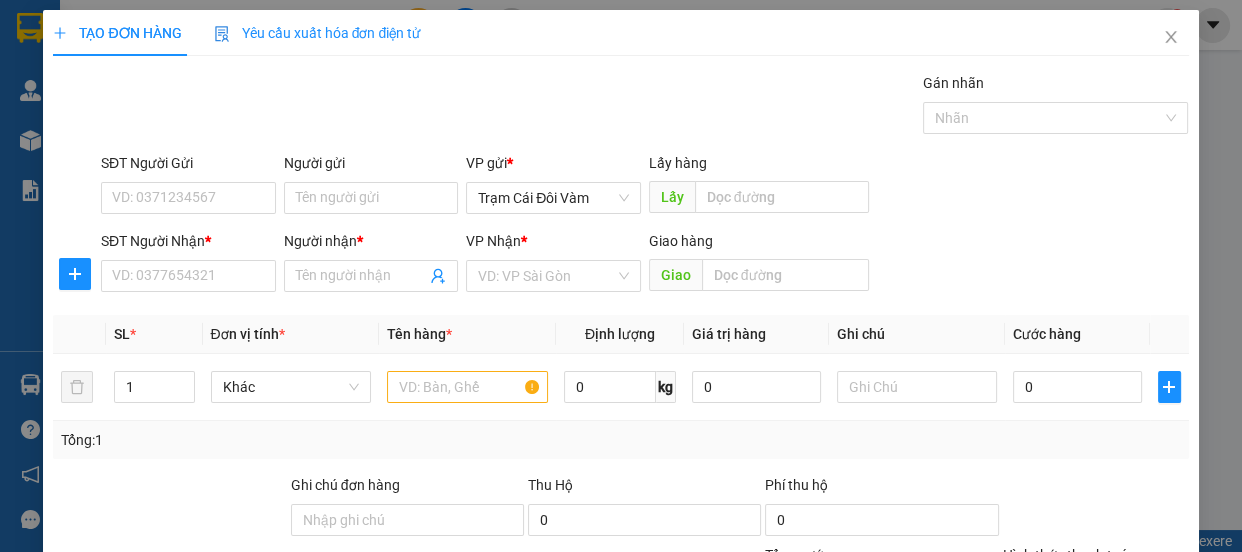 click on "SĐT Người Nhận  *" at bounding box center [188, 276] 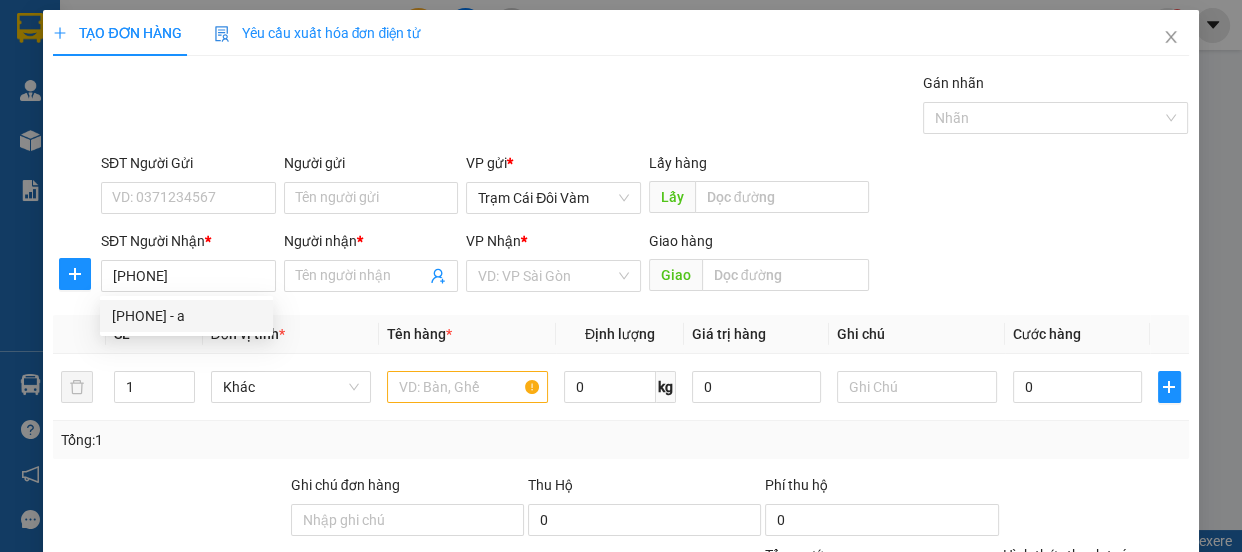 click on "[PHONE] - a" at bounding box center (0, 0) 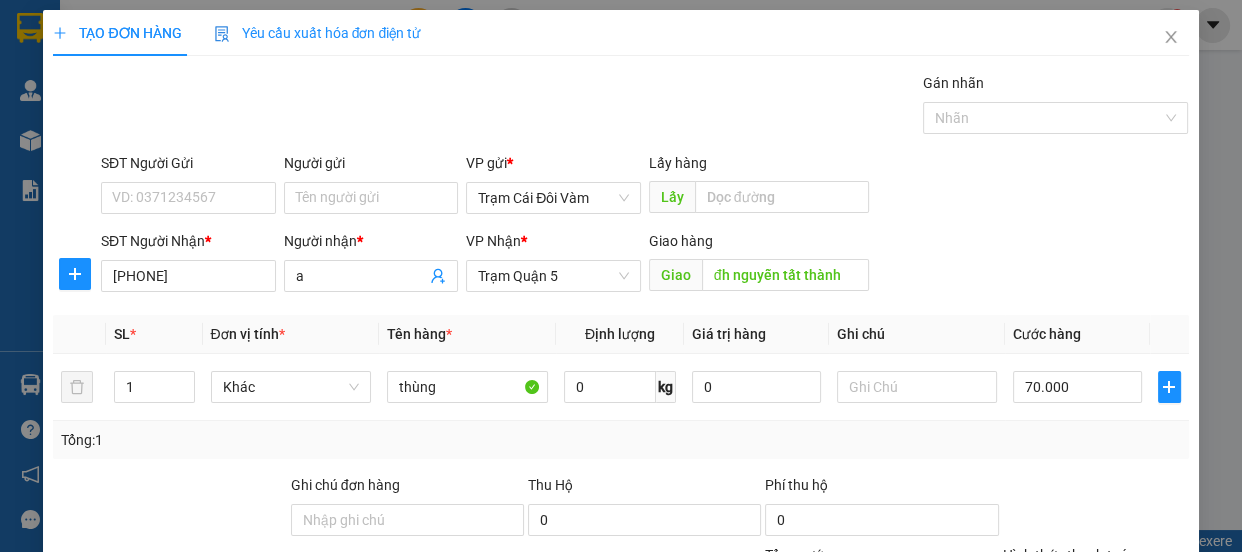 type on "[PHONE]" 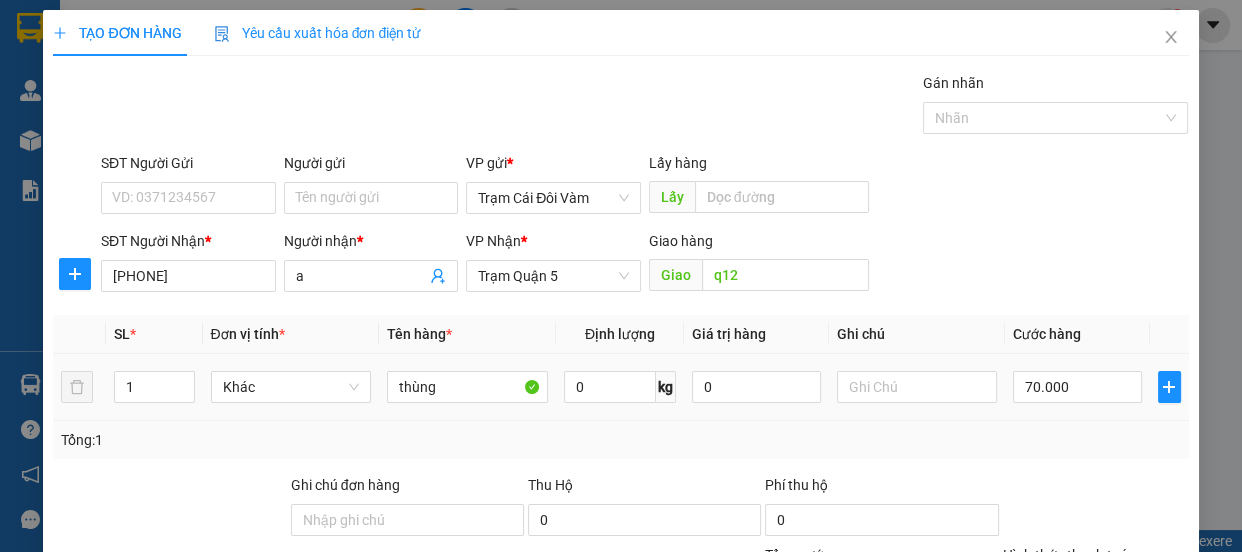 type on "q12" 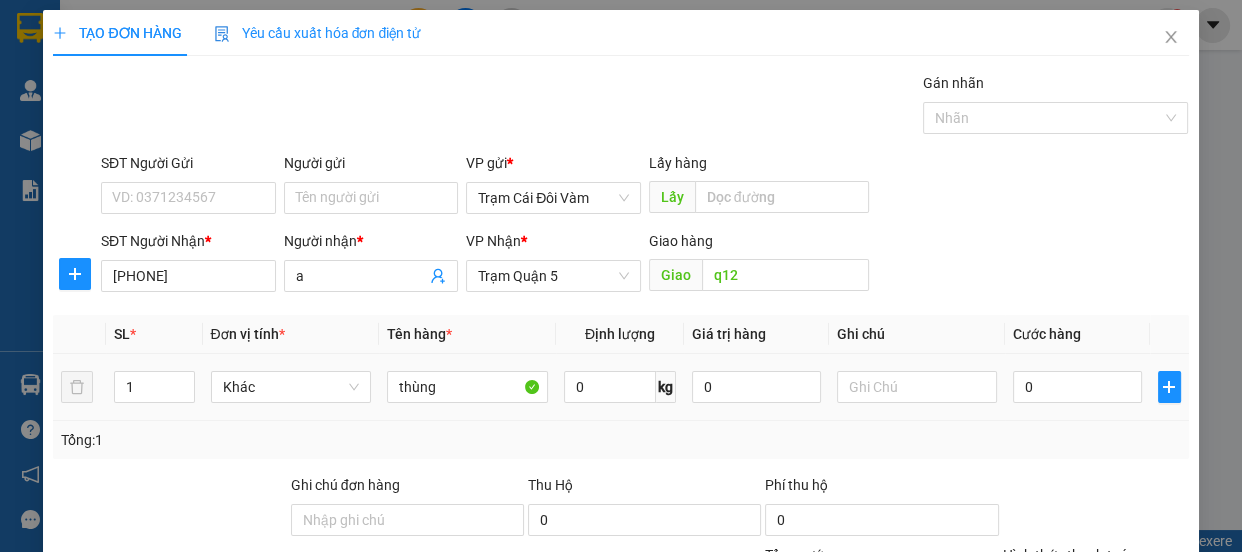click on "0" at bounding box center [467, 387] 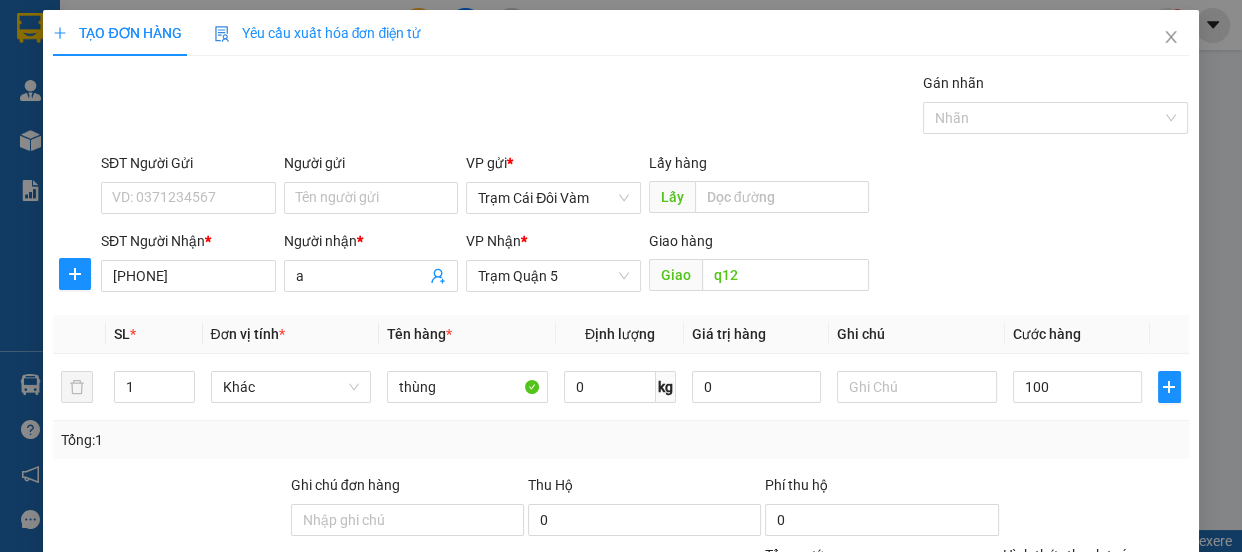 type on "100" 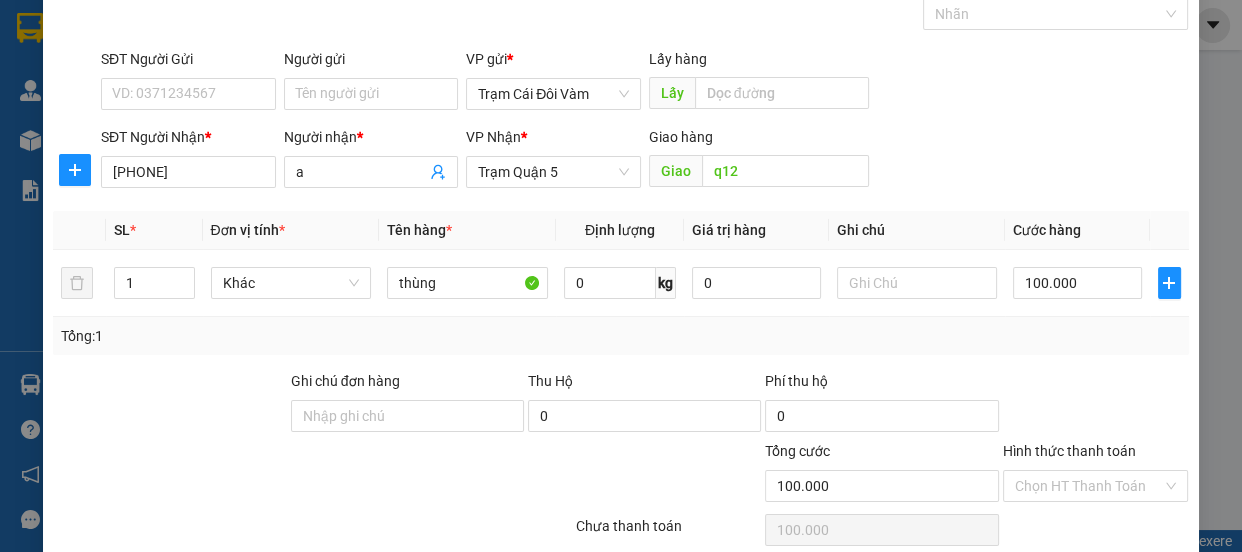 scroll, scrollTop: 187, scrollLeft: 0, axis: vertical 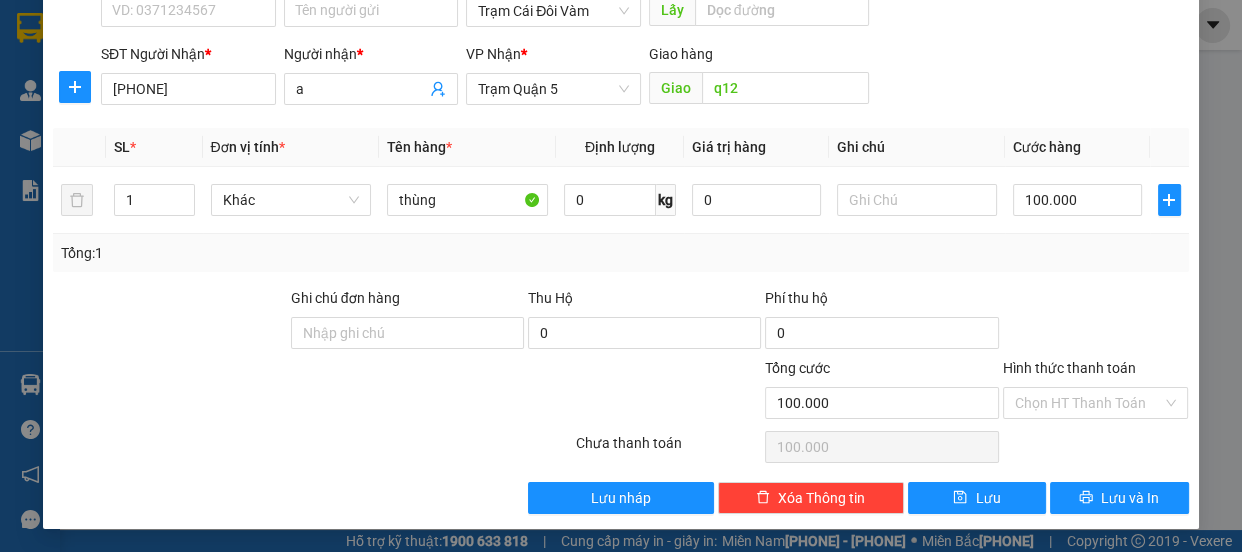 click on "Hình thức thanh toán" at bounding box center (1069, 368) 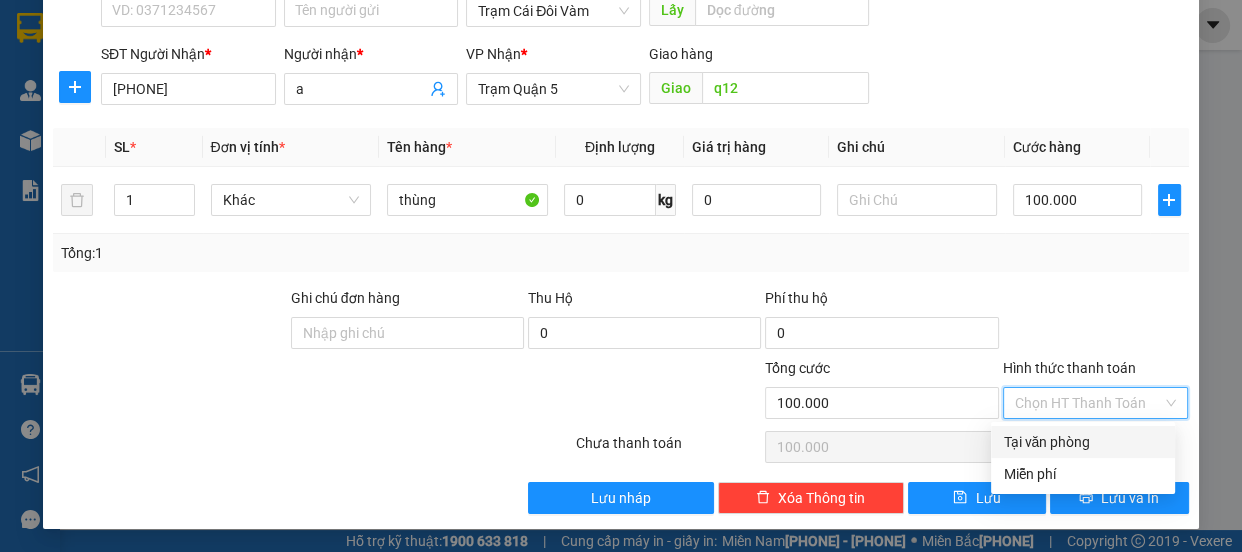 click on "Tại văn phòng" at bounding box center [1083, 442] 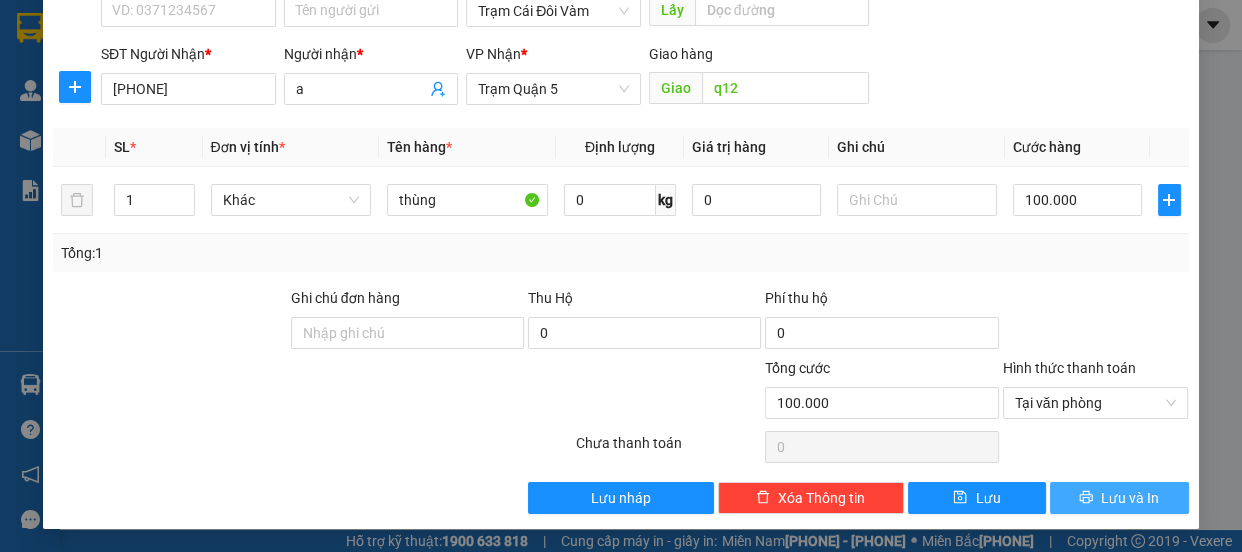 click on "Lưu và In" at bounding box center (1130, 498) 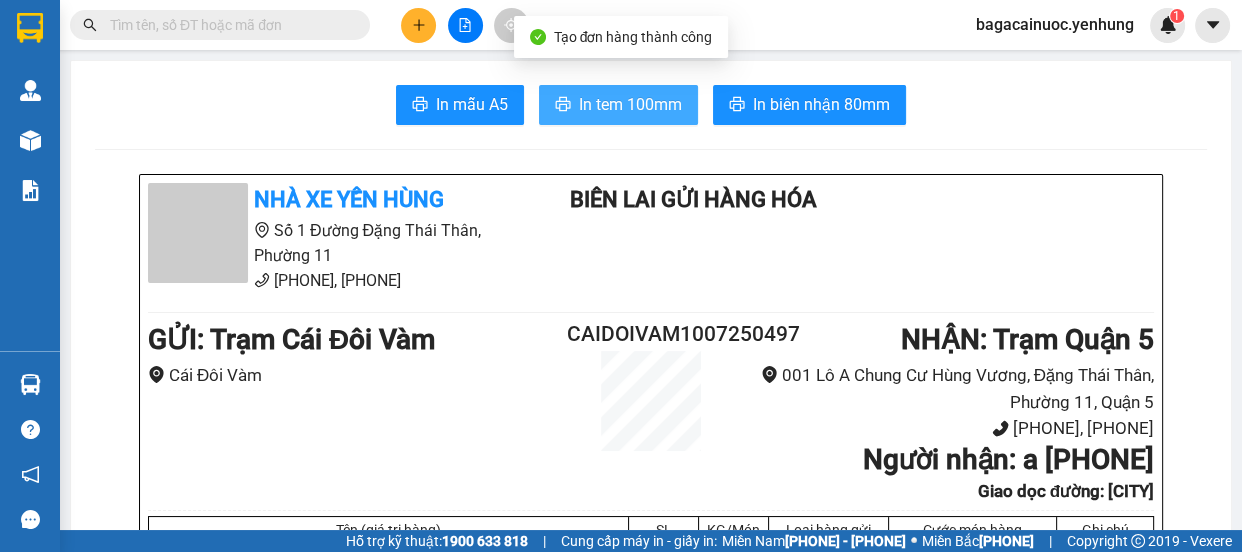 click on "In tem 100mm" at bounding box center (472, 104) 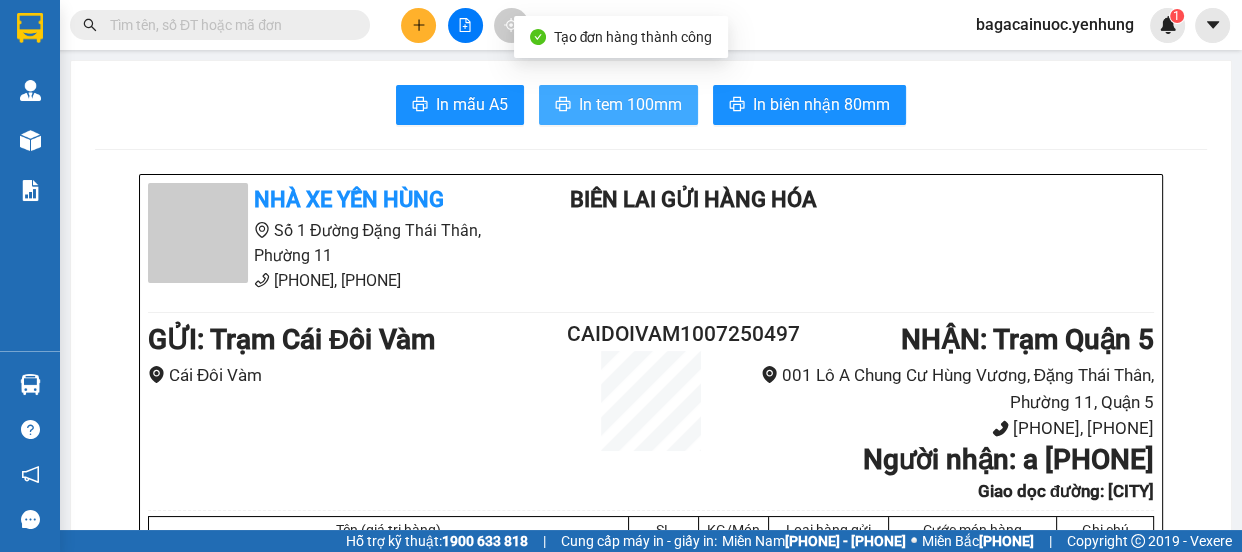 scroll, scrollTop: 0, scrollLeft: 0, axis: both 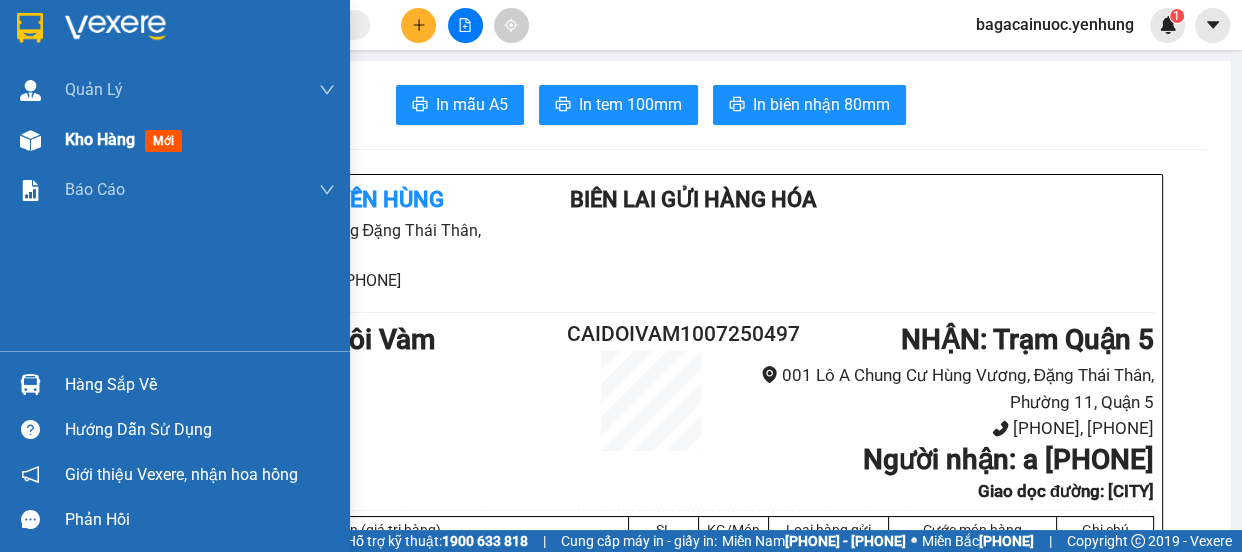 click on "Kho hàng" at bounding box center [100, 139] 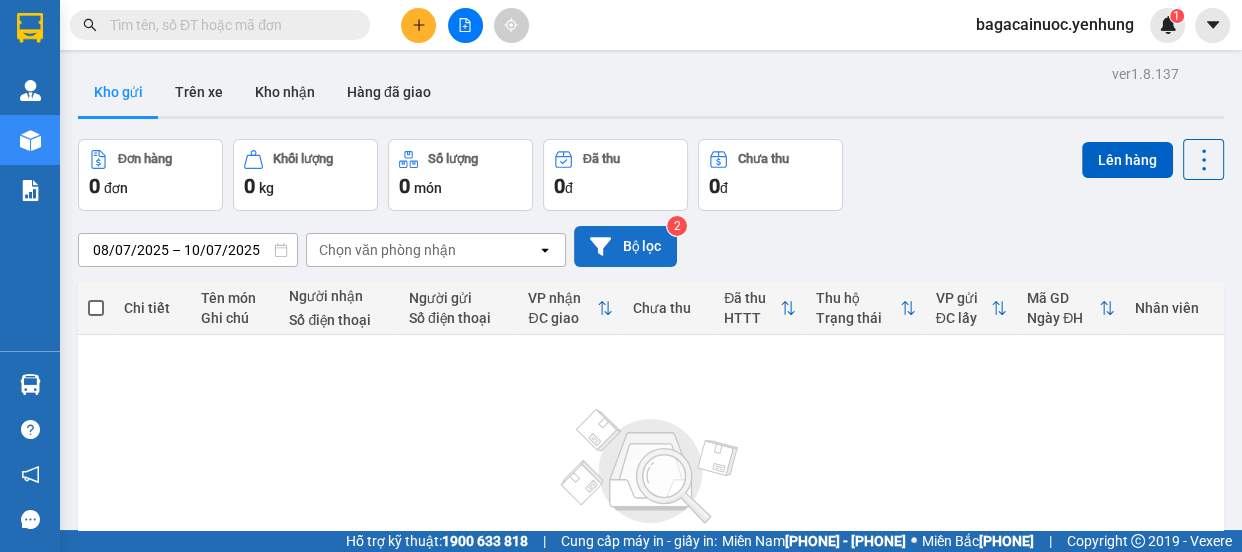 click on "Bộ lọc" at bounding box center [625, 246] 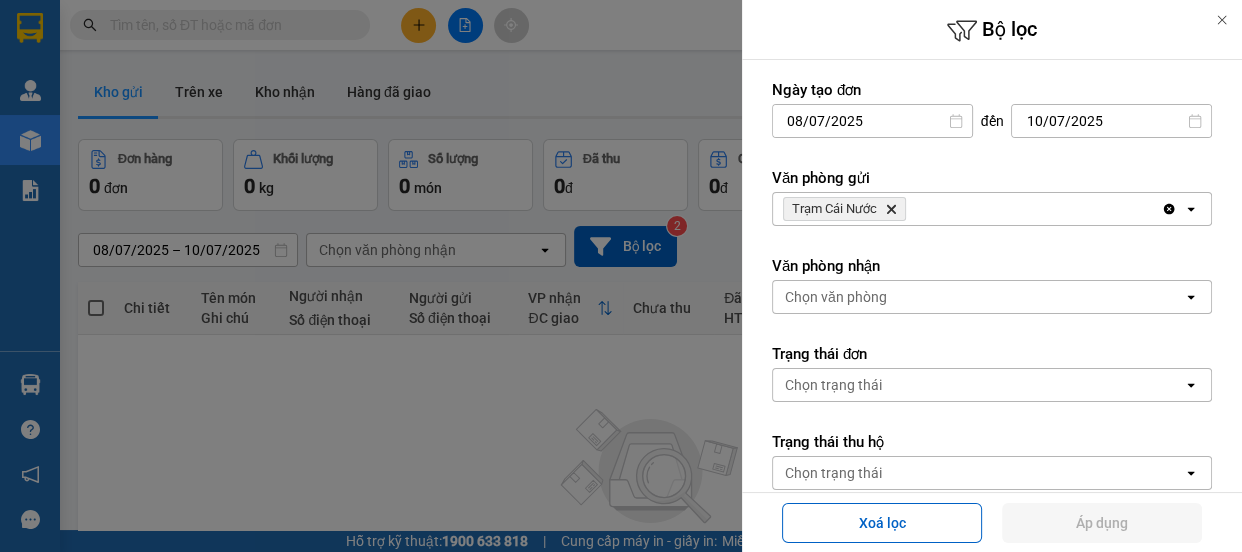 click on "Trạm Cái Nước Delete" at bounding box center (967, 209) 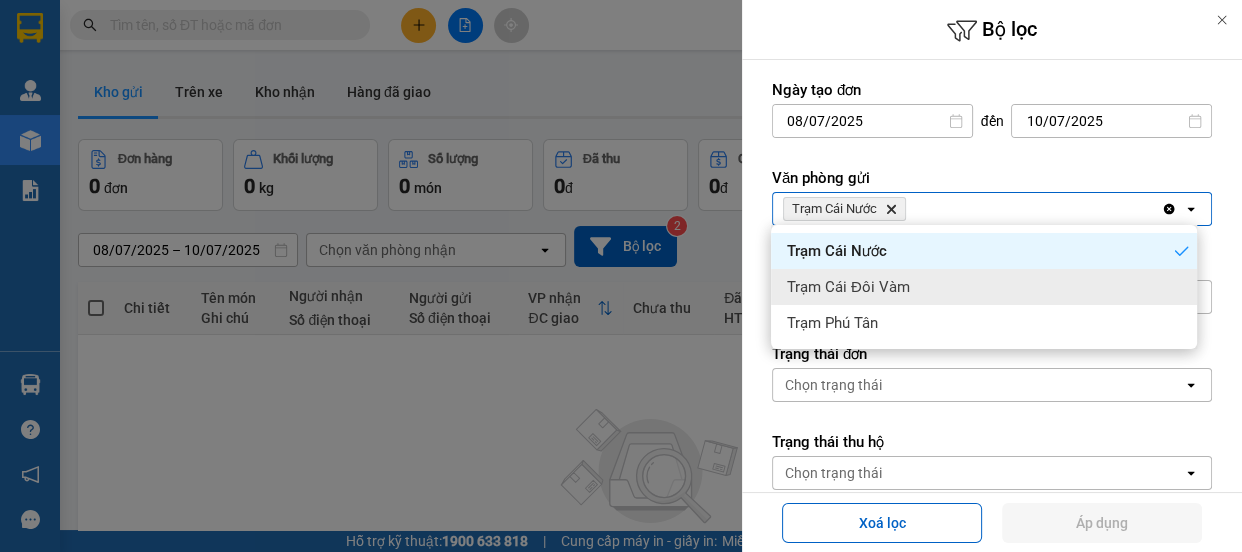 click on "Trạm Cái Đôi Vàm" at bounding box center [984, 287] 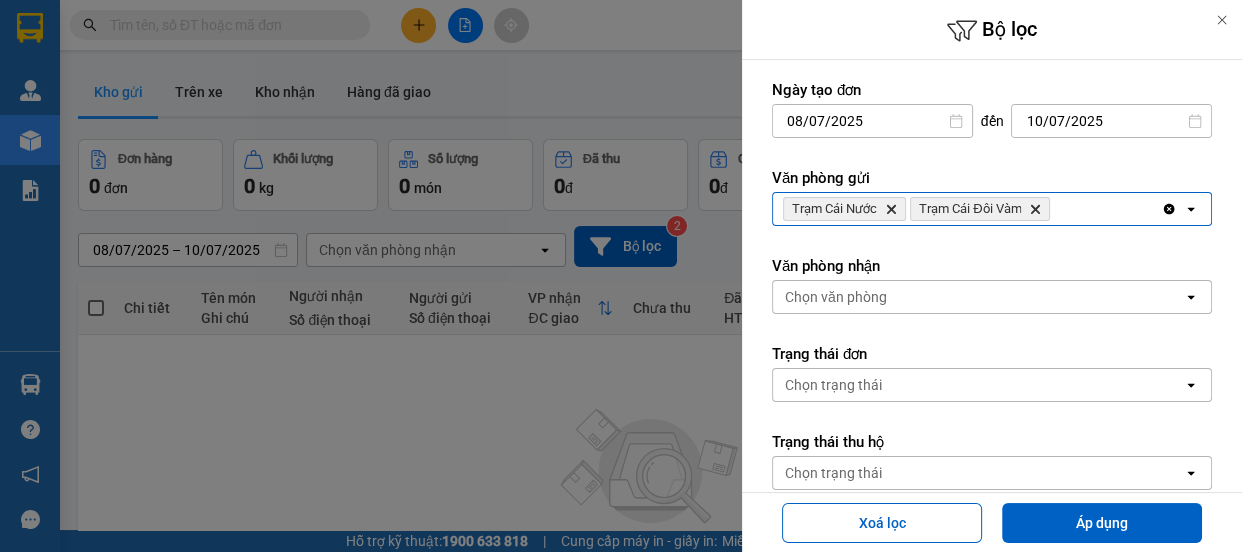 click on "Trạm Cái Nước Delete Trạm Cái Đôi Vàm Delete" at bounding box center [967, 209] 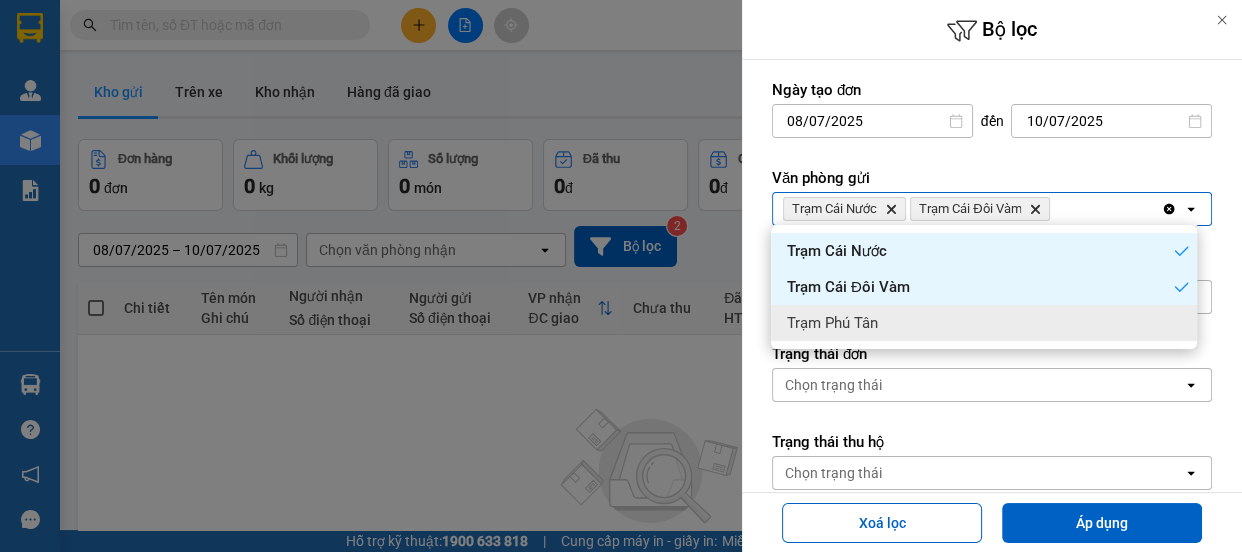click on "Trạm Phú Tân" at bounding box center [984, 323] 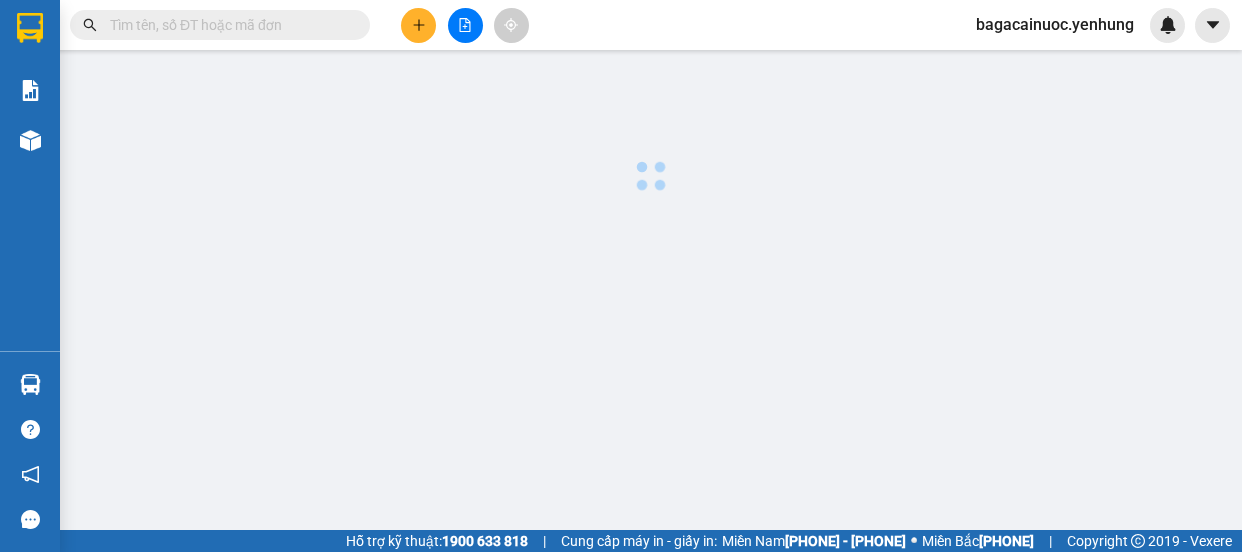scroll, scrollTop: 0, scrollLeft: 0, axis: both 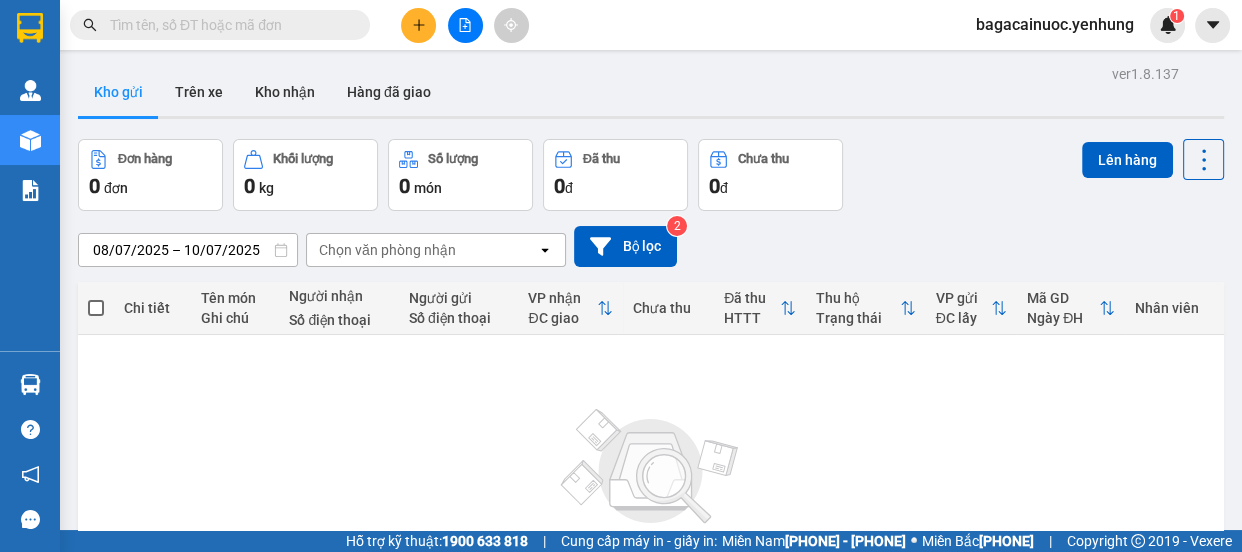 click at bounding box center [418, 25] 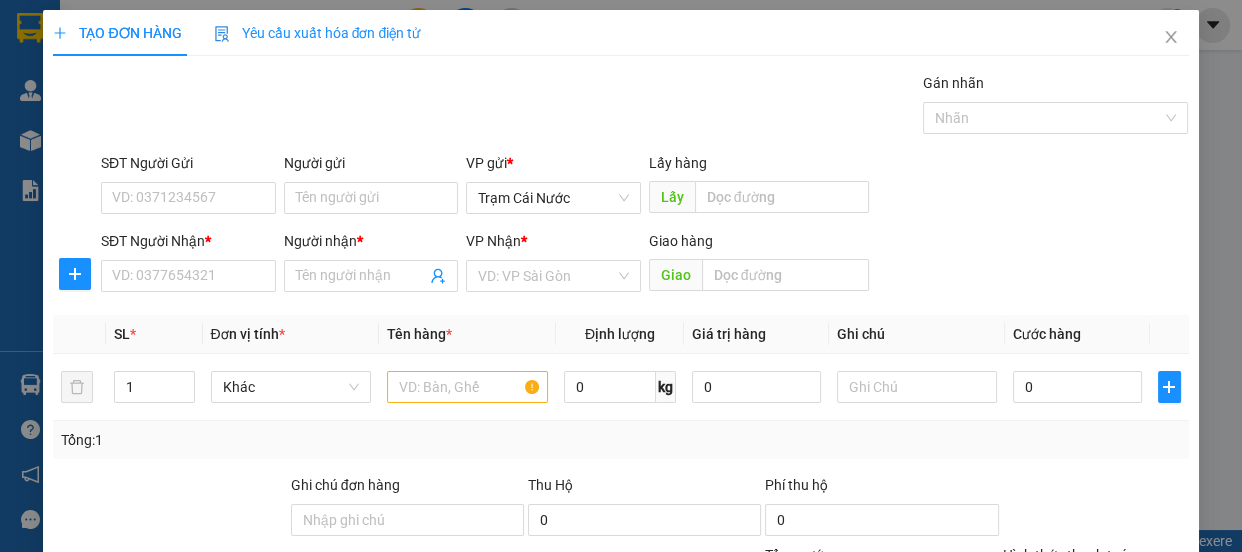 click on "SĐT Người Nhận  *" at bounding box center (188, 276) 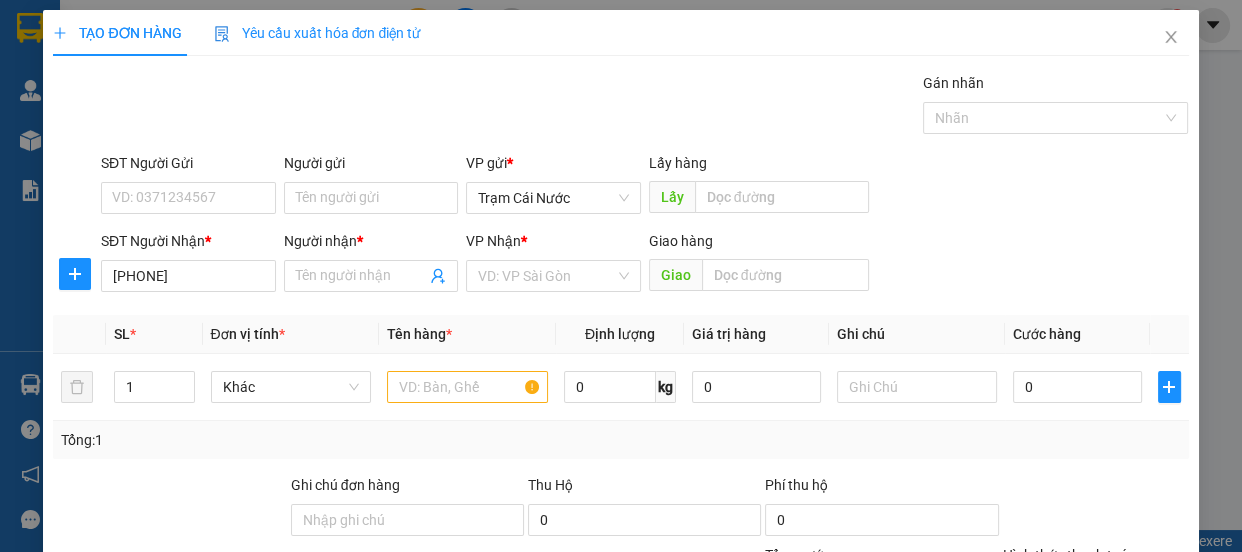 type on "0945840121" 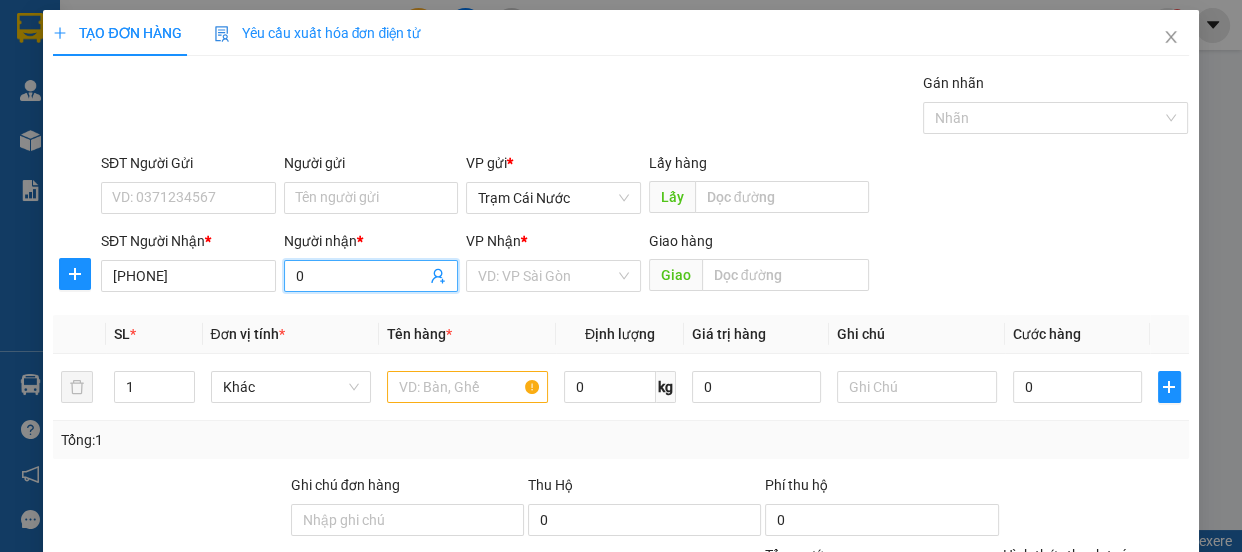type on "0" 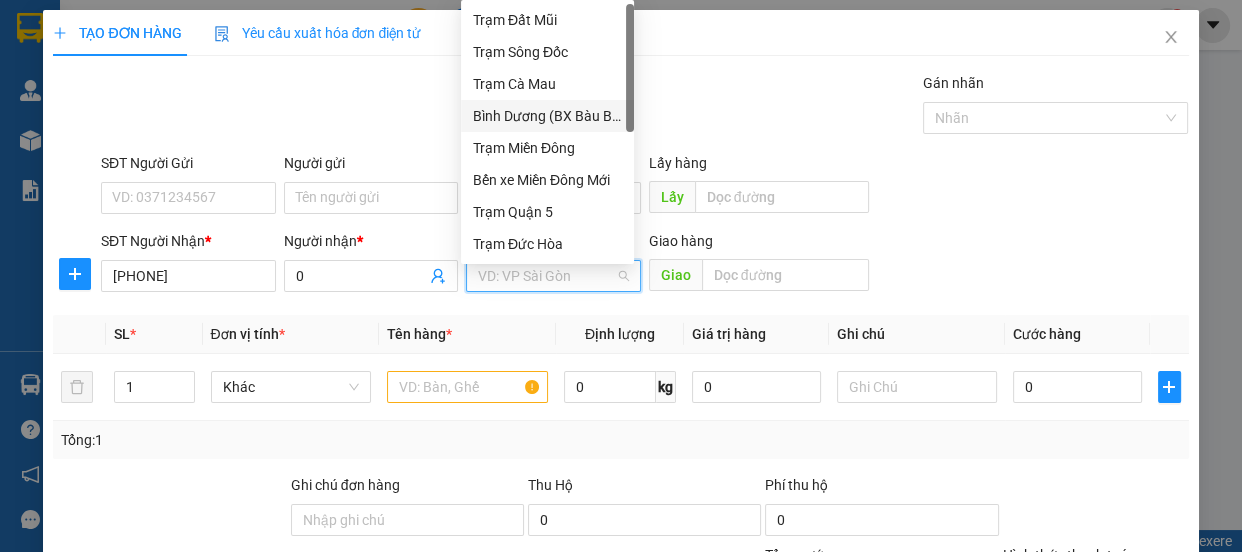 click on "Bình Dương (BX Bàu Bàng)" at bounding box center [547, 116] 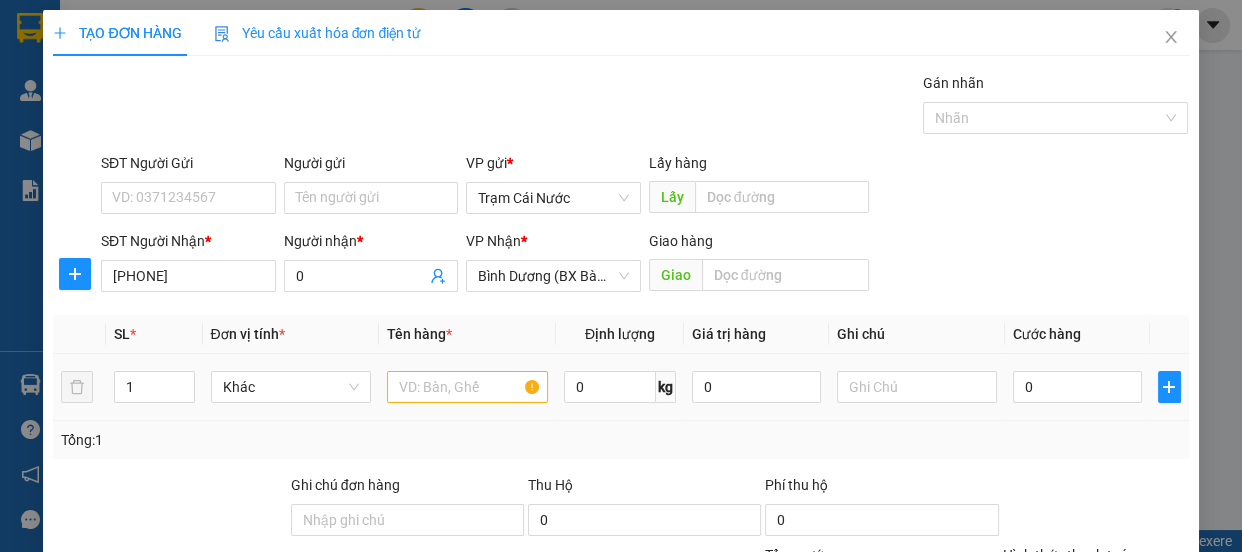 click at bounding box center [467, 387] 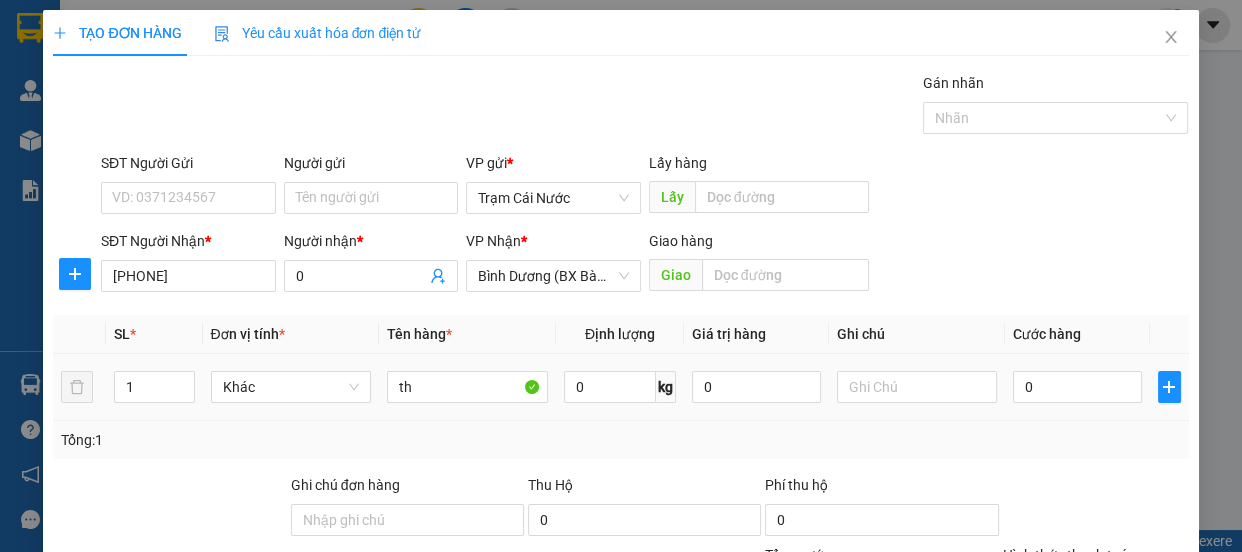 type on "th" 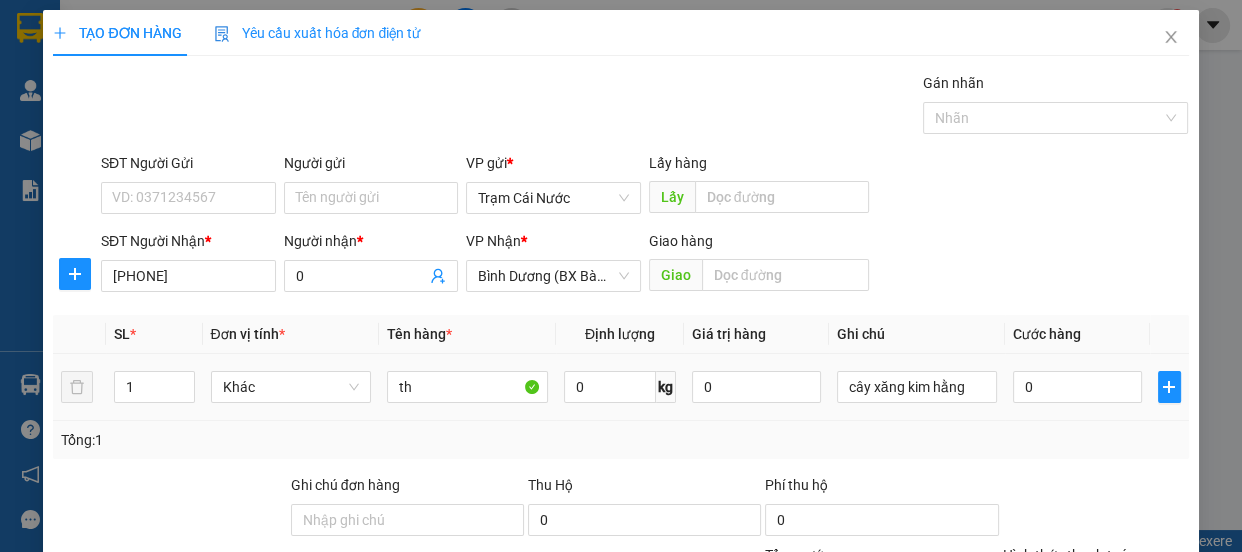 type on "cây xăng kim hằng" 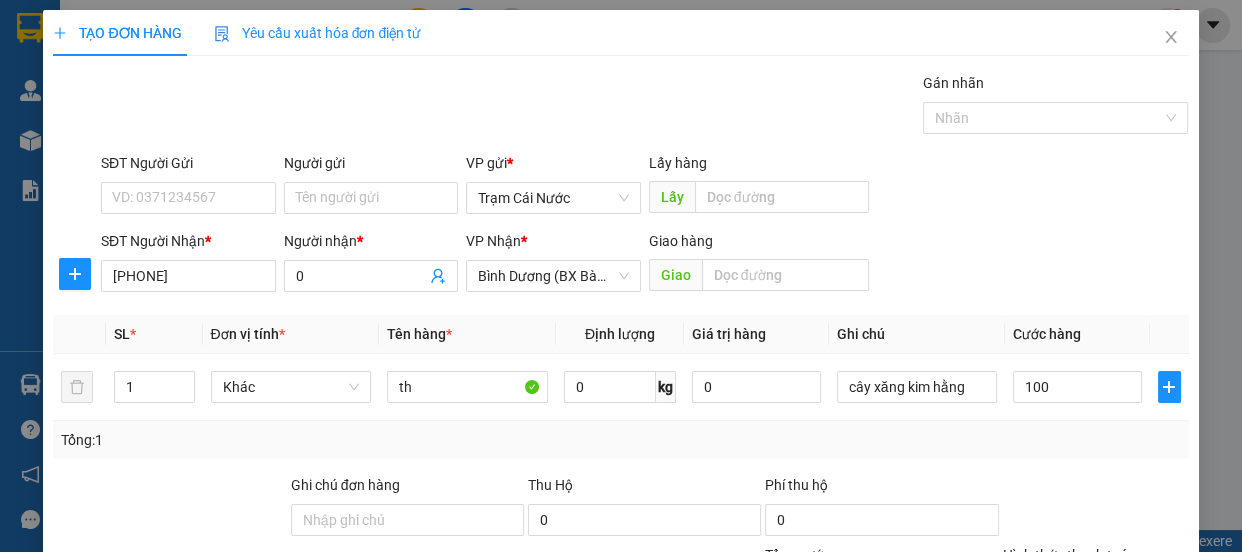 type on "100" 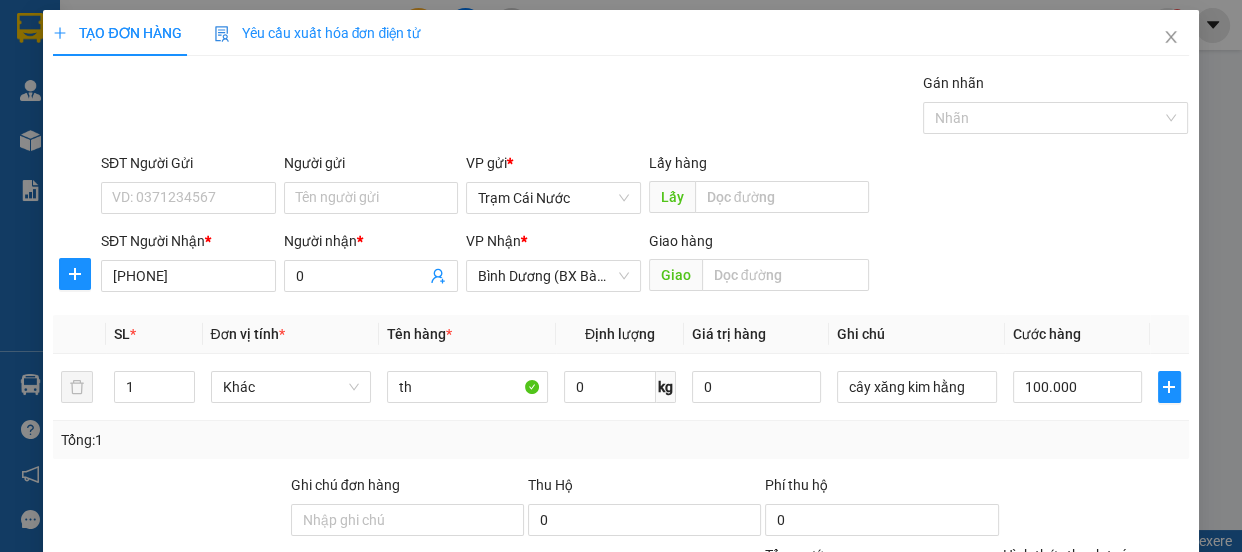 scroll, scrollTop: 187, scrollLeft: 0, axis: vertical 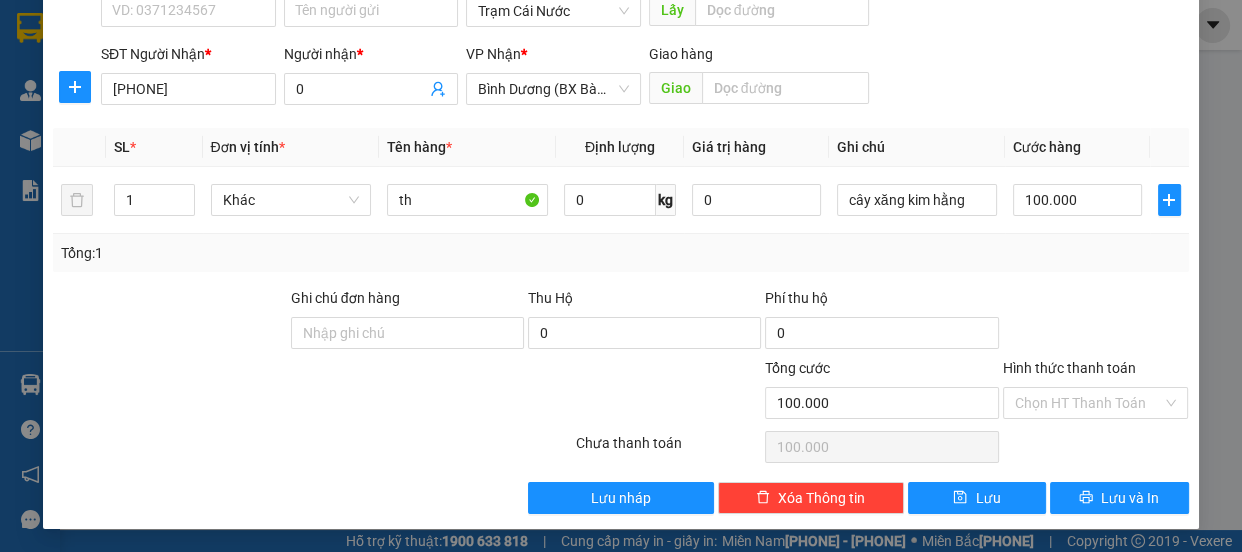 click on "Hình thức thanh toán" at bounding box center [1069, 368] 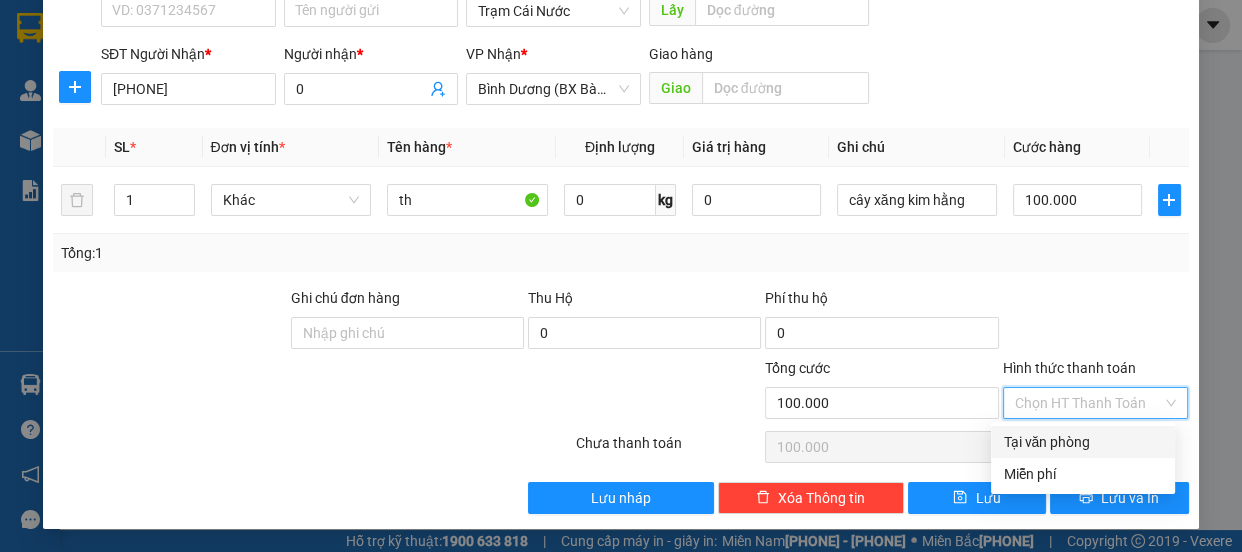 click on "Tại văn phòng" at bounding box center (1083, 442) 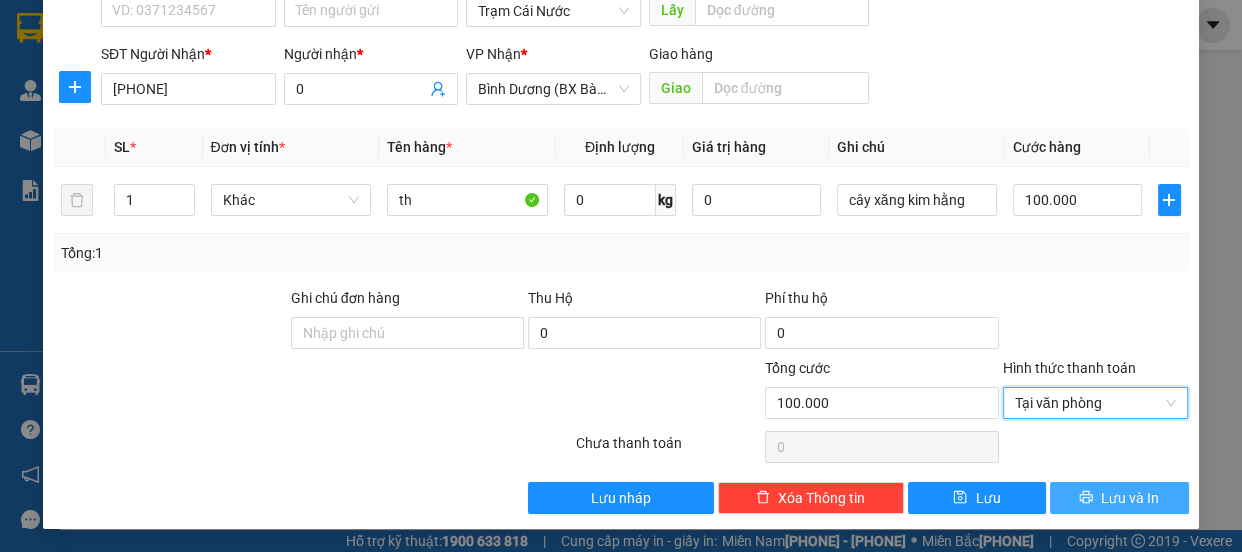 click on "Lưu và In" at bounding box center (1130, 498) 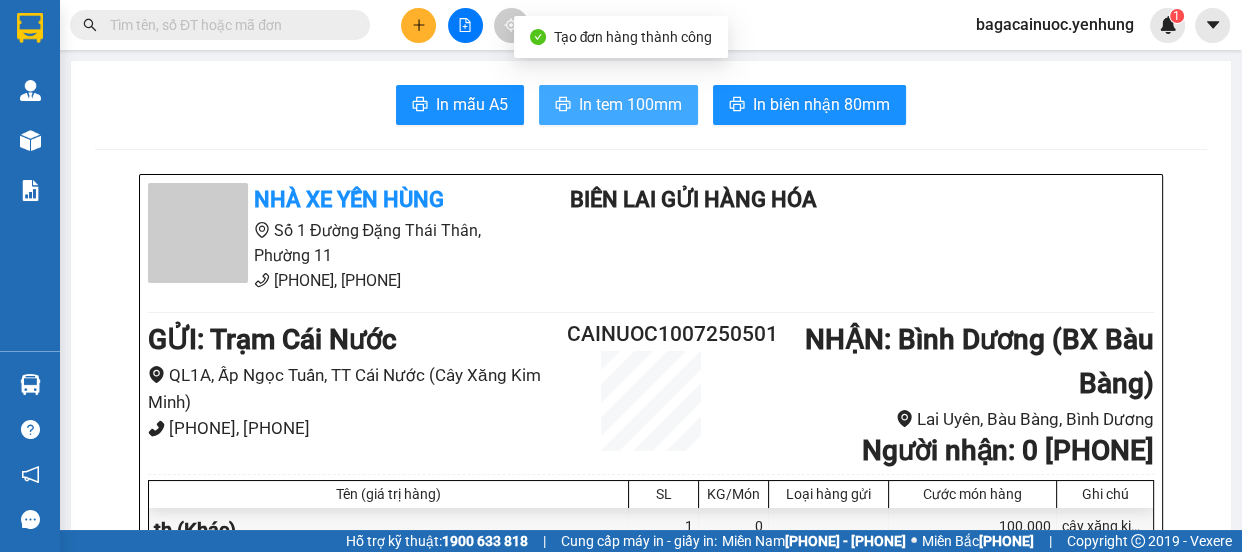 click on "In tem 100mm" at bounding box center (472, 104) 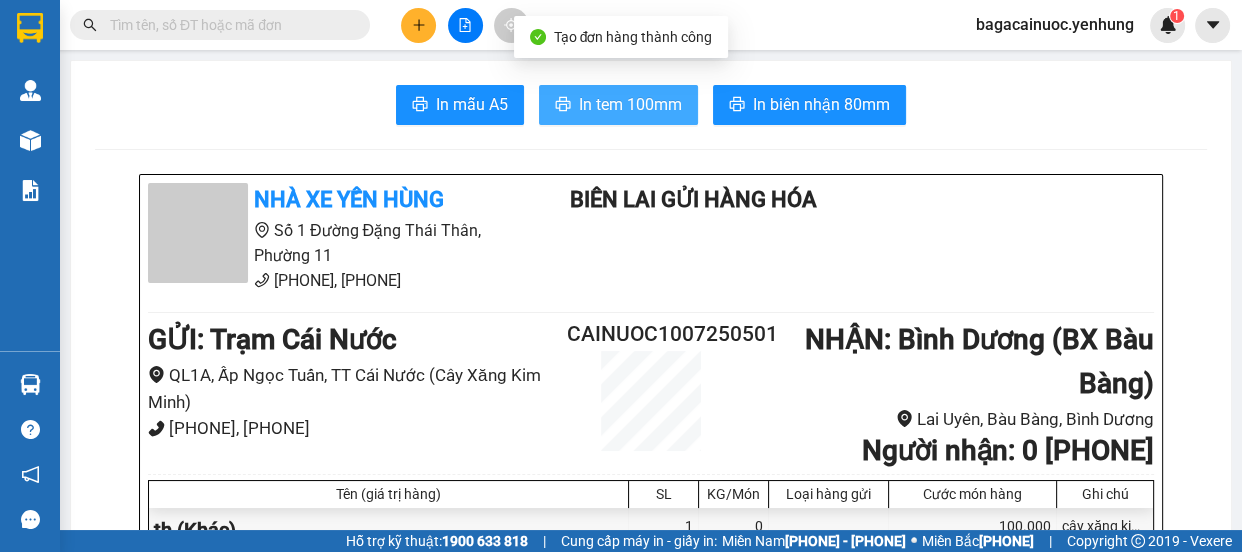 scroll, scrollTop: 0, scrollLeft: 0, axis: both 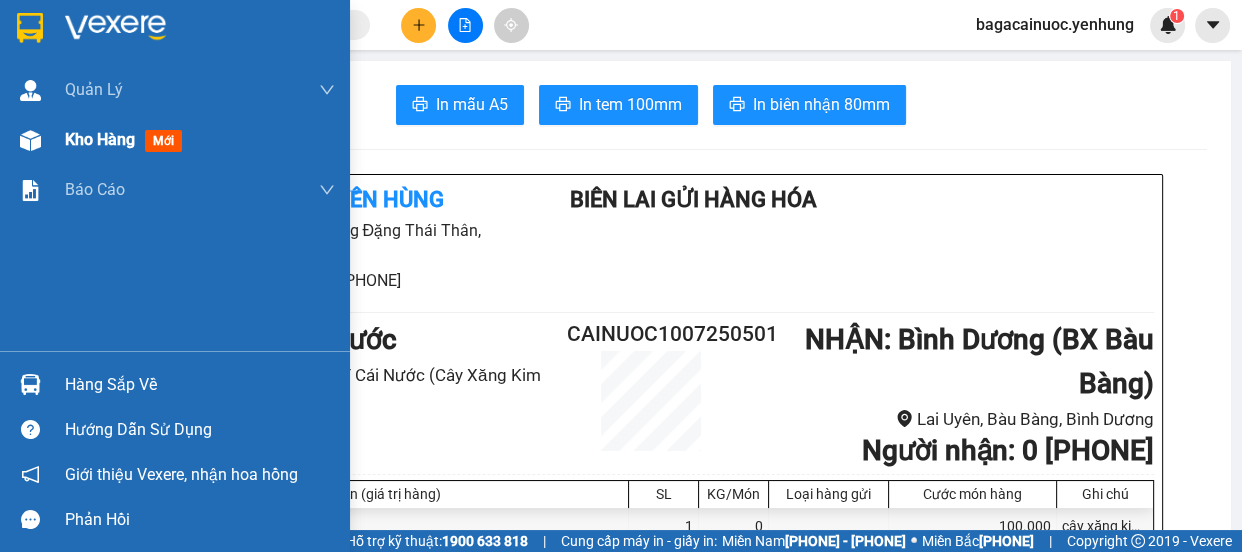 click on "Kho hàng" at bounding box center (100, 139) 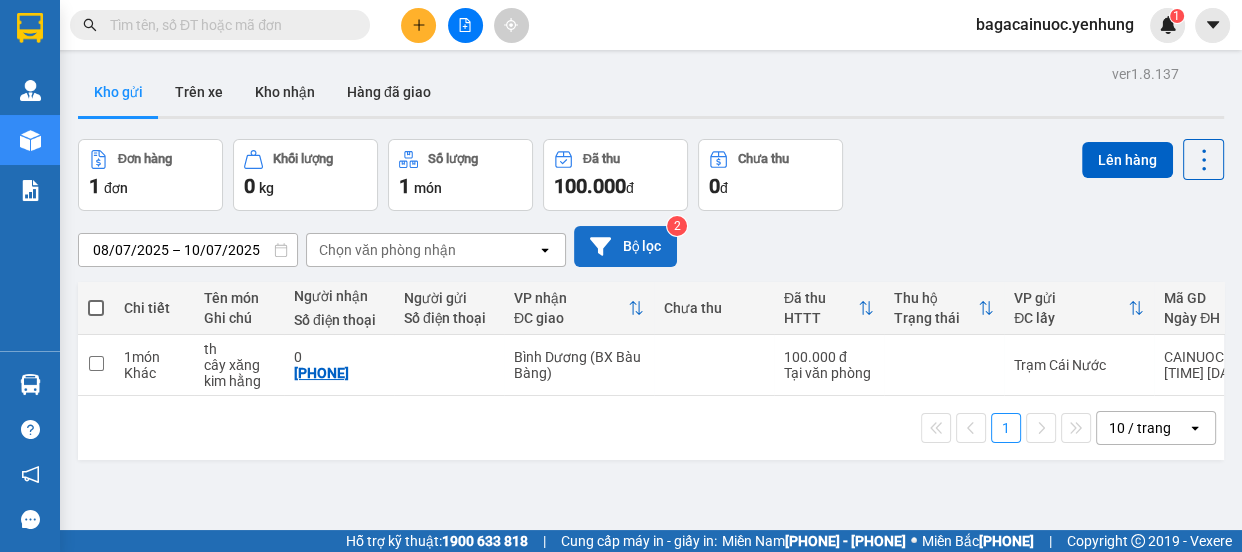 click on "Bộ lọc" at bounding box center [625, 246] 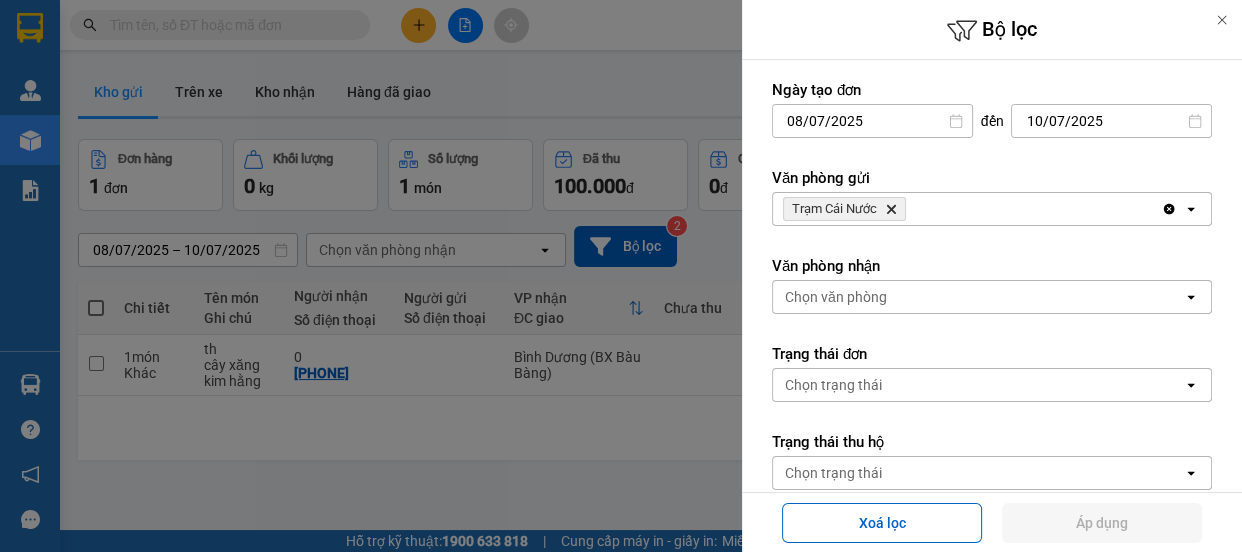 click on "Trạm Cái Nước Delete" at bounding box center [967, 209] 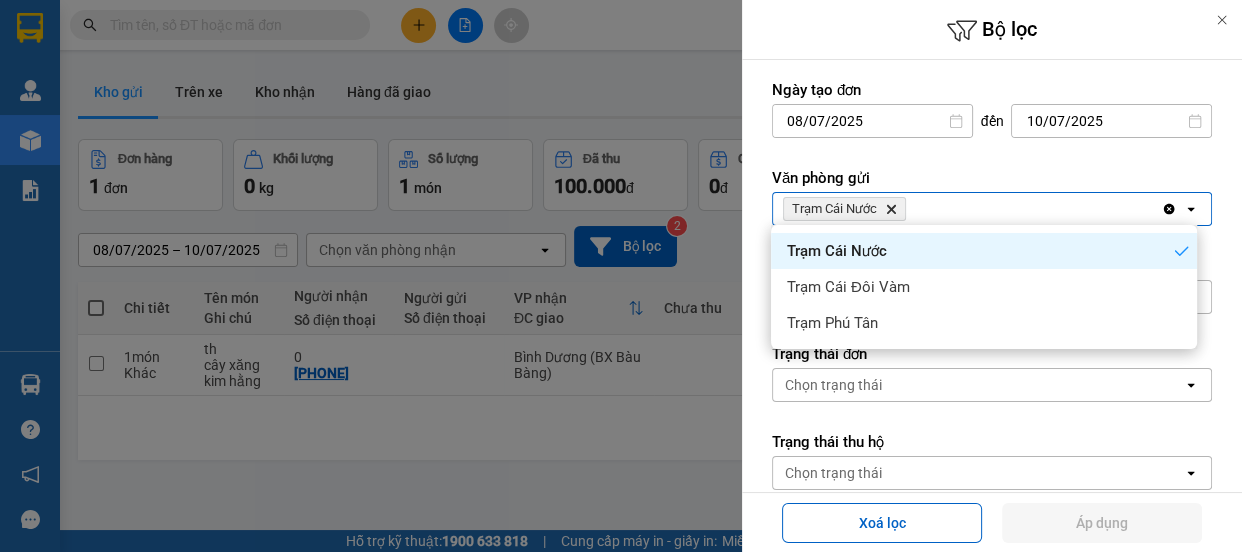 click on "Trạm Cái Đôi Vàm" at bounding box center (984, 287) 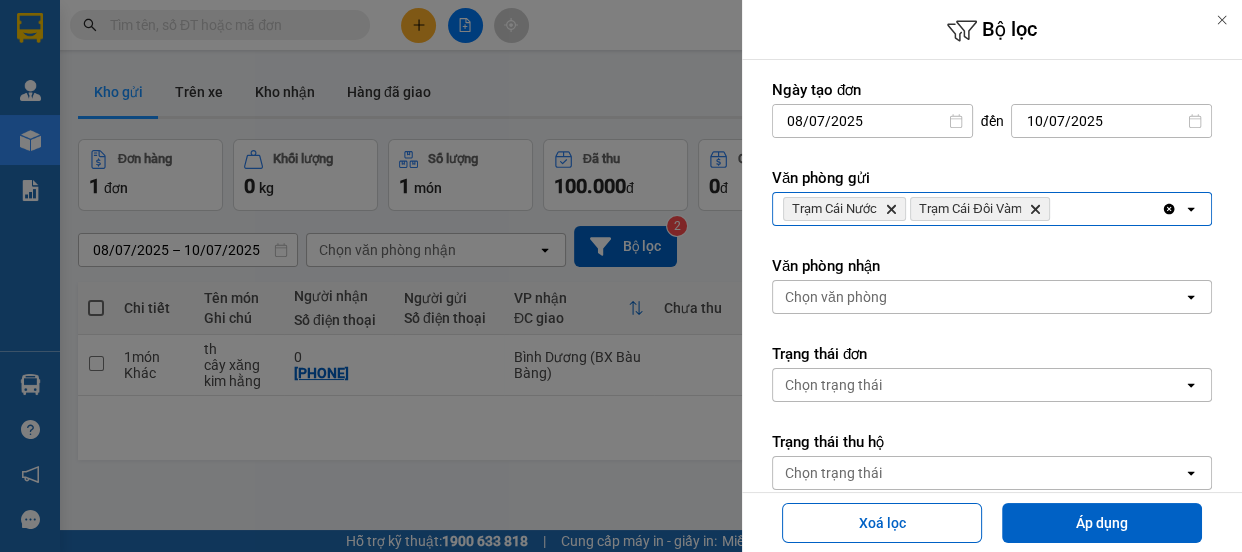 click on "Trạm Cái Nước Delete Trạm Cái Đôi Vàm Delete" at bounding box center [967, 209] 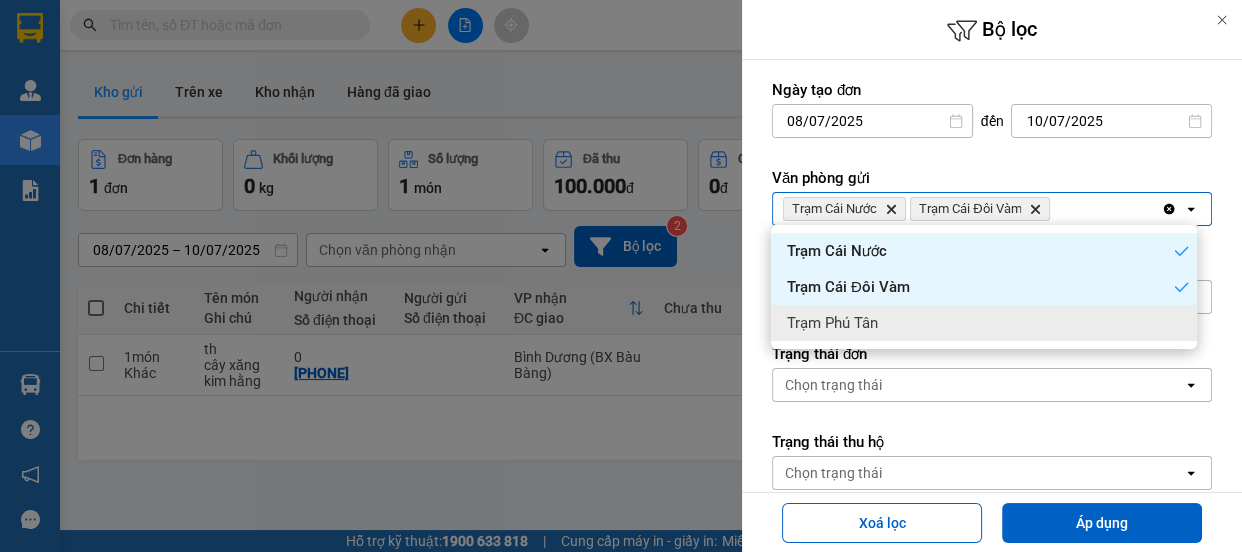 click on "Trạm Phú Tân" at bounding box center [984, 323] 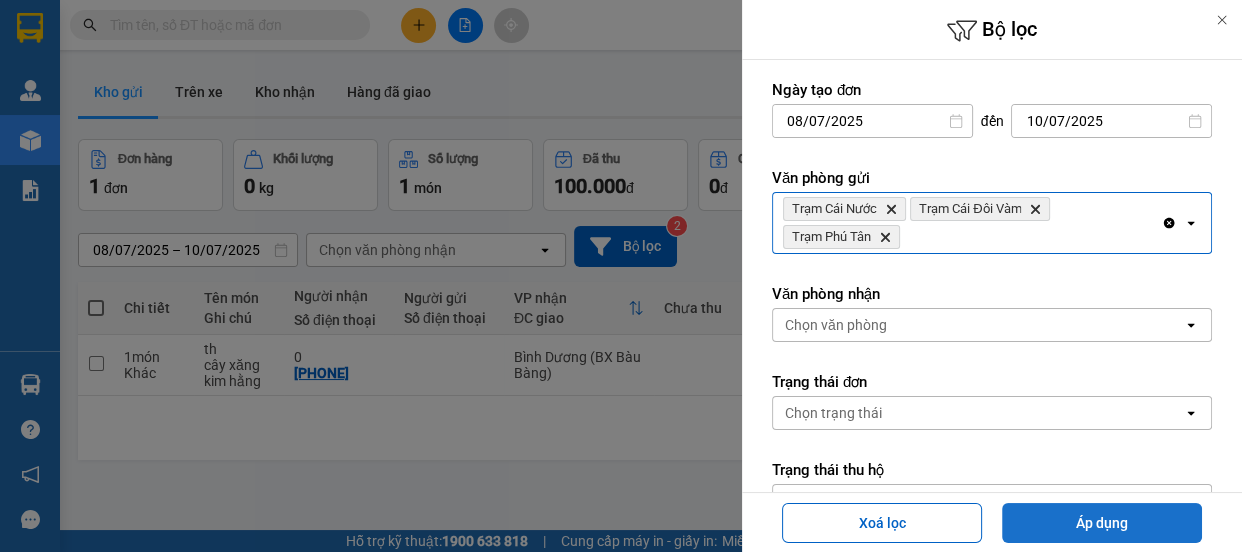 click on "Áp dụng" at bounding box center (1102, 523) 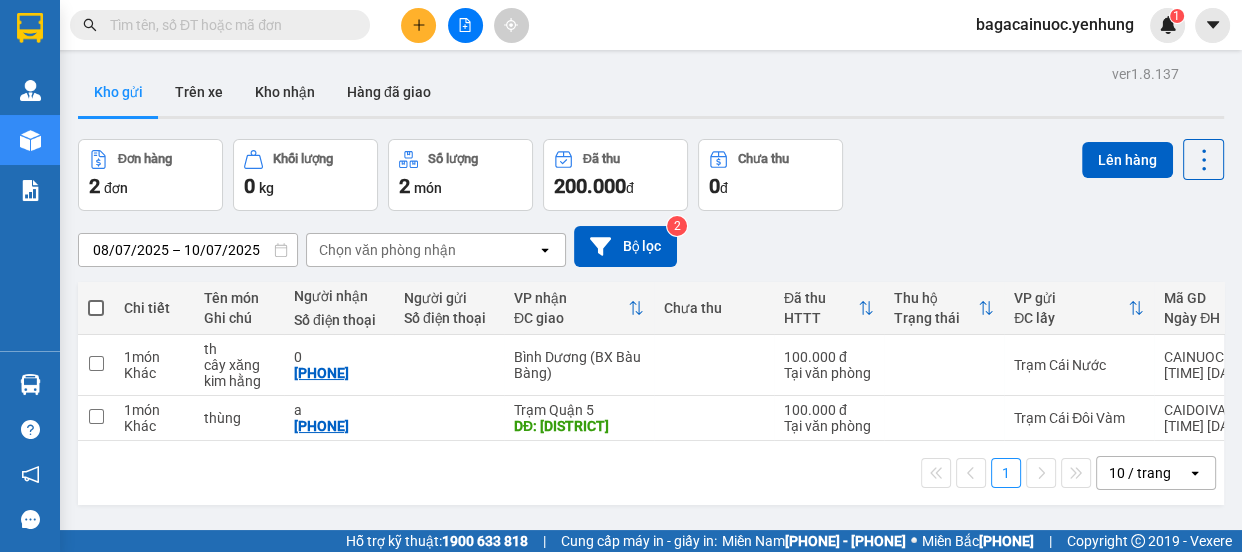 click at bounding box center [96, 308] 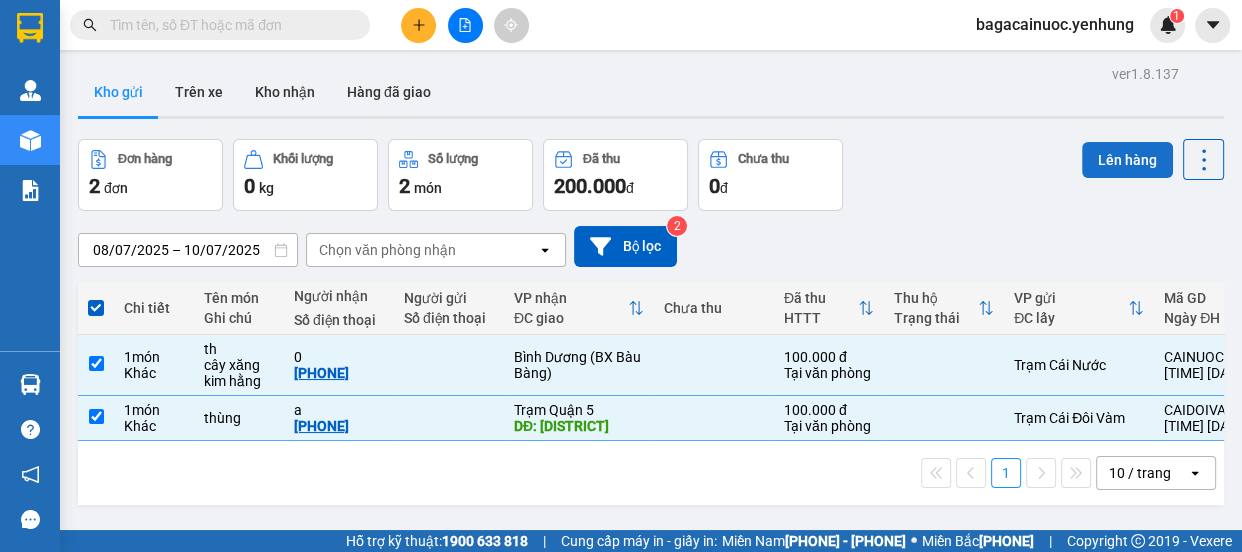 click on "Lên hàng" at bounding box center (1127, 160) 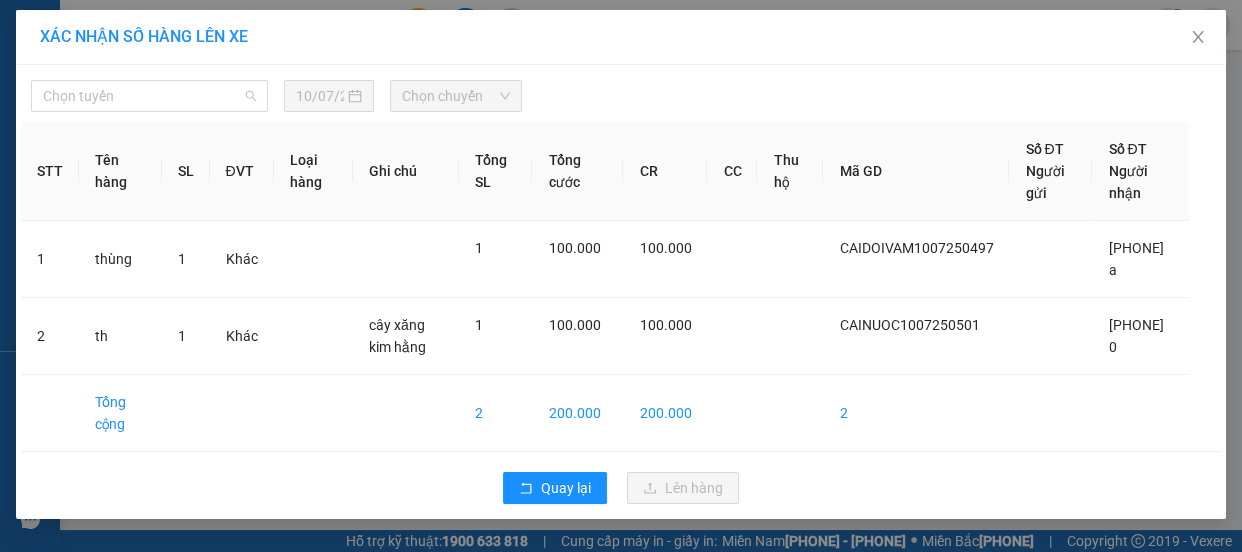 click on "Chọn tuyến" at bounding box center [149, 96] 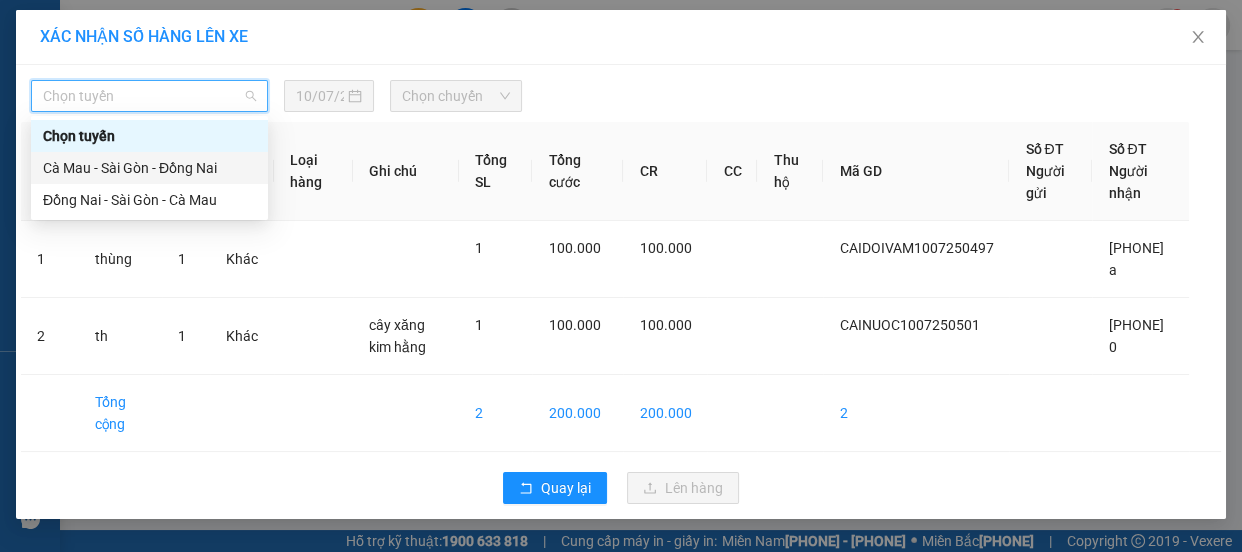 click on "Cà Mau - Sài Gòn - Đồng Nai" at bounding box center [149, 168] 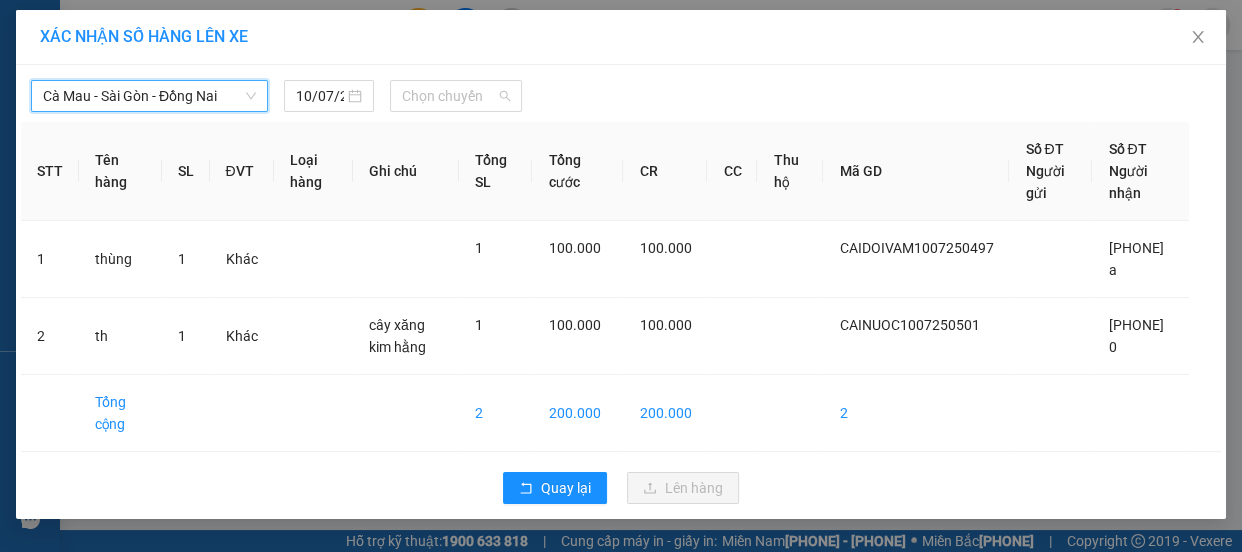 click on "Chọn chuyến" at bounding box center (456, 96) 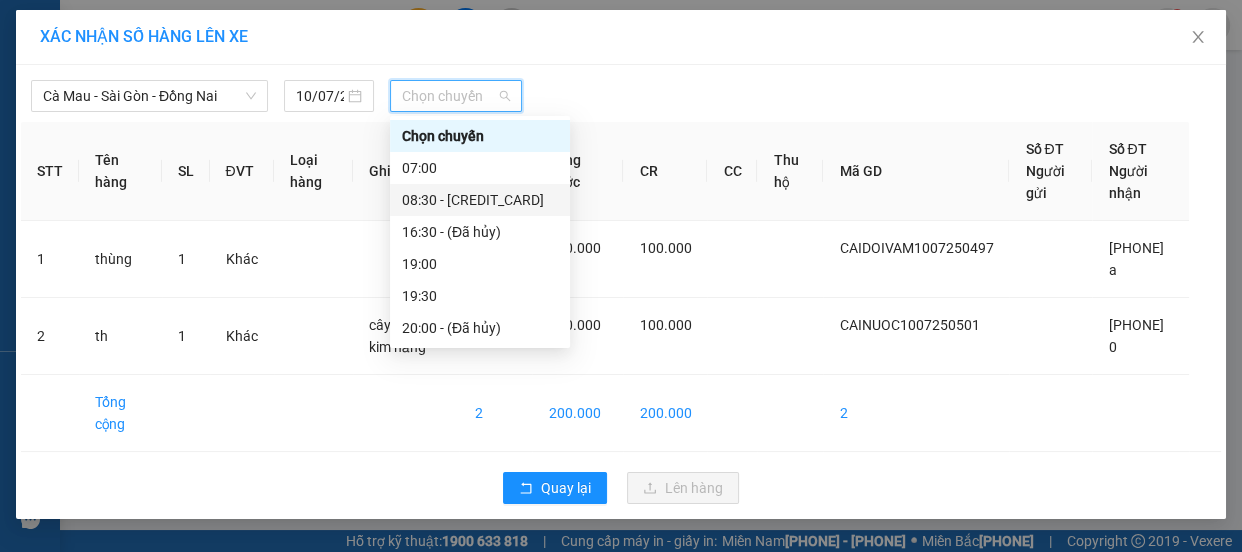 click on "08:30     - 50H-936.97" at bounding box center [480, 200] 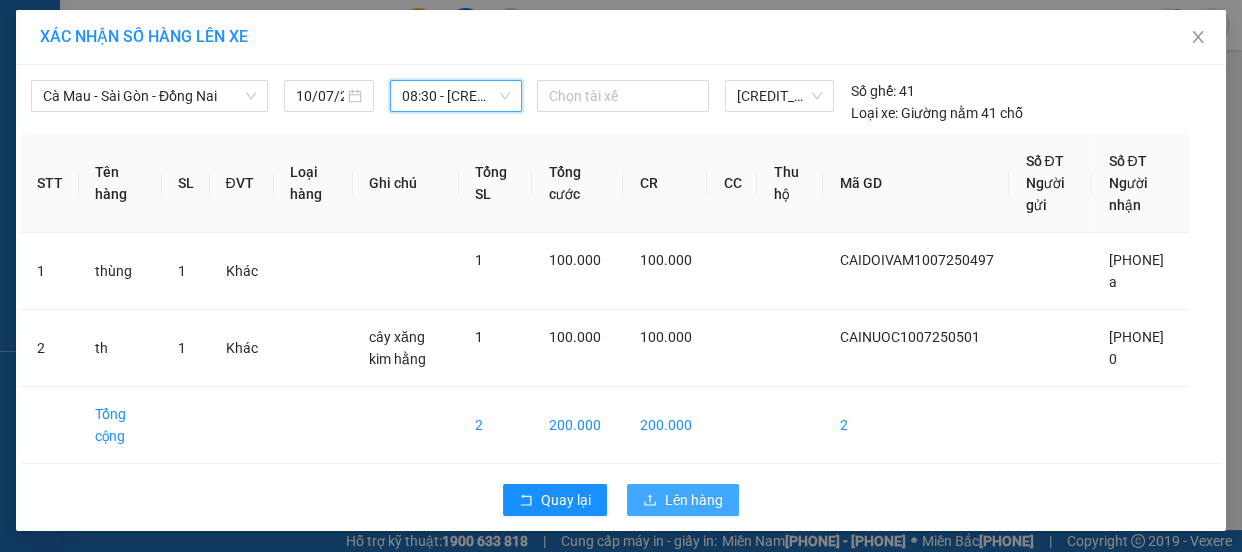 click on "Lên hàng" at bounding box center (566, 500) 